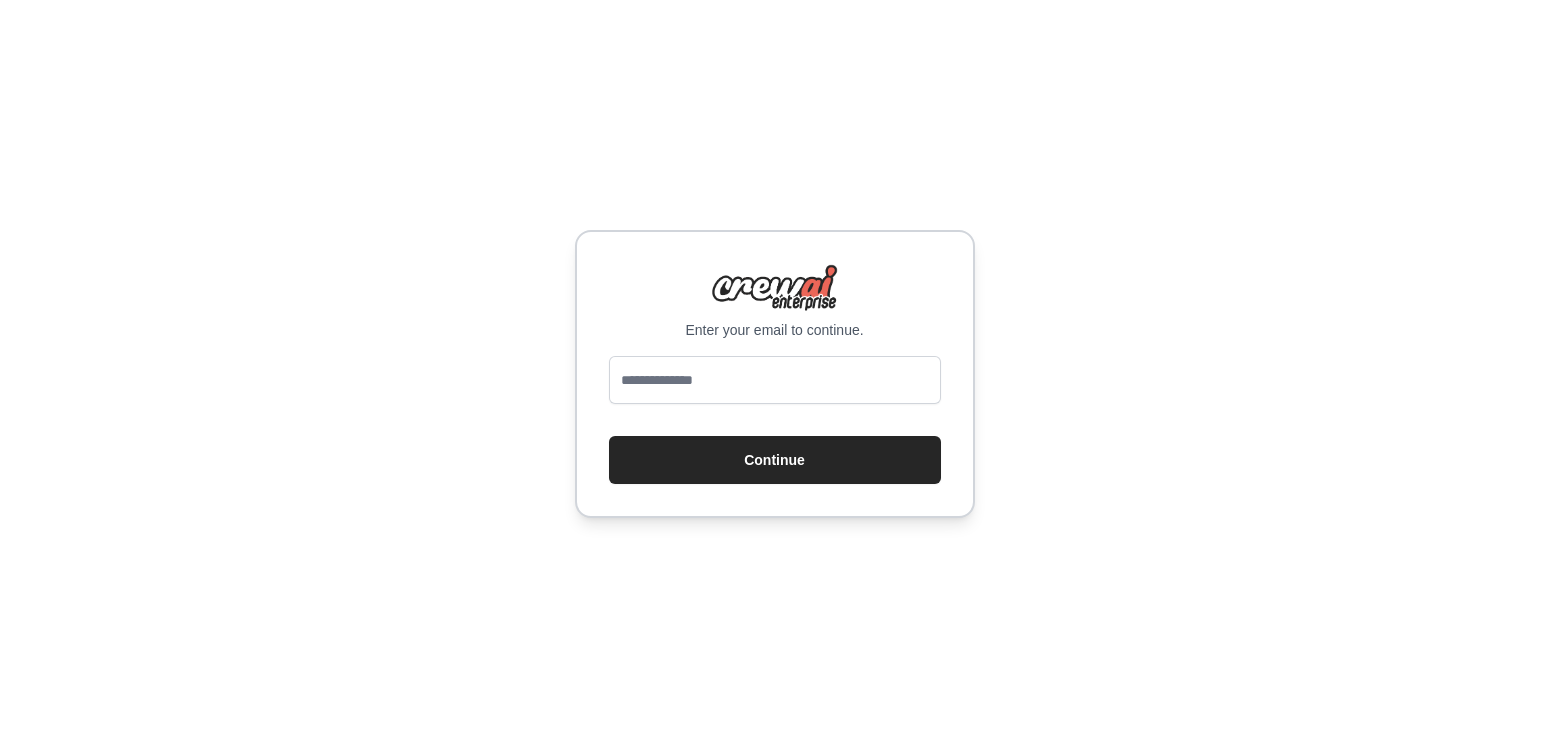 scroll, scrollTop: 0, scrollLeft: 0, axis: both 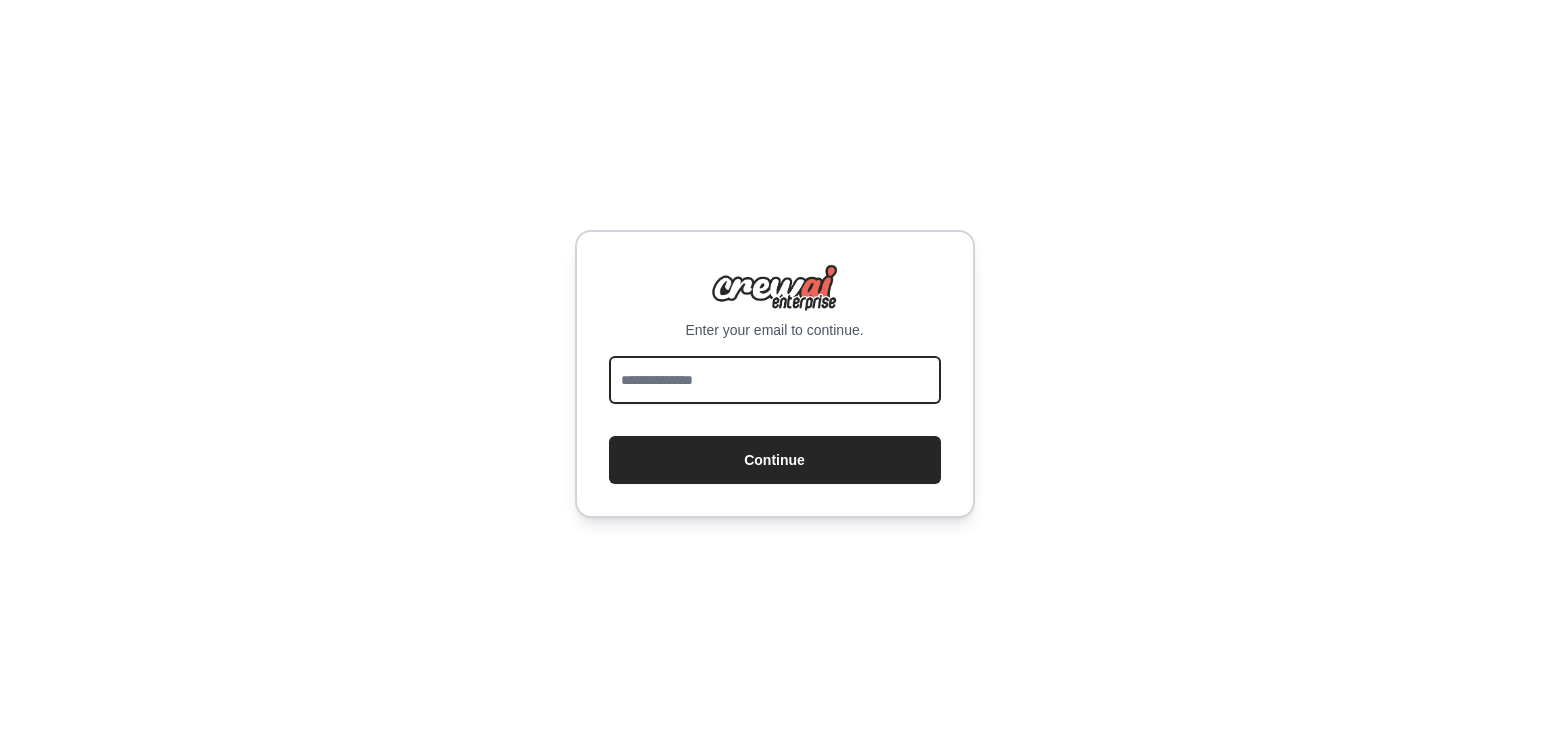 click at bounding box center [775, 380] 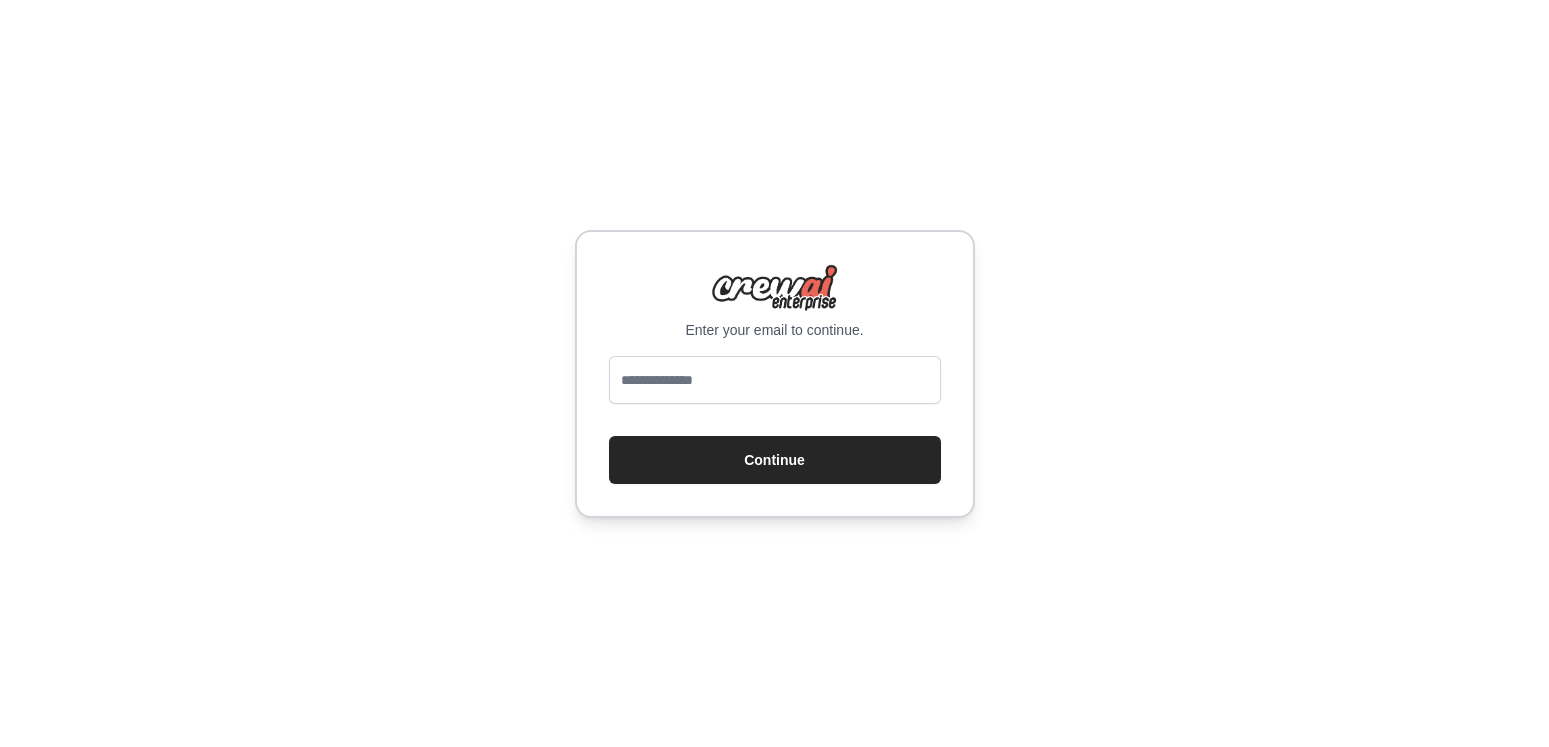 click on "Enter your email to continue.
Continue" at bounding box center [774, 373] 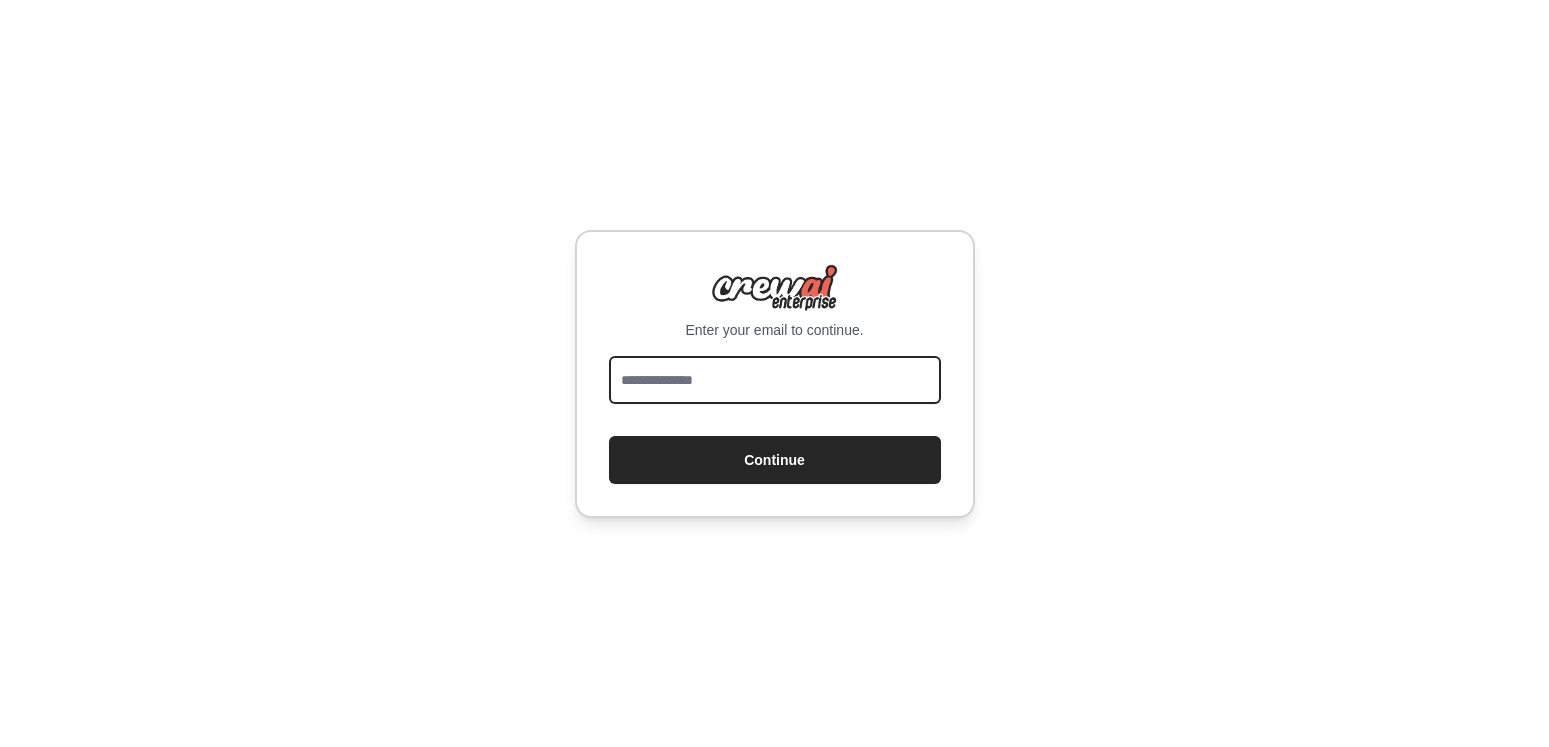 drag, startPoint x: 738, startPoint y: 364, endPoint x: 737, endPoint y: 374, distance: 10.049875 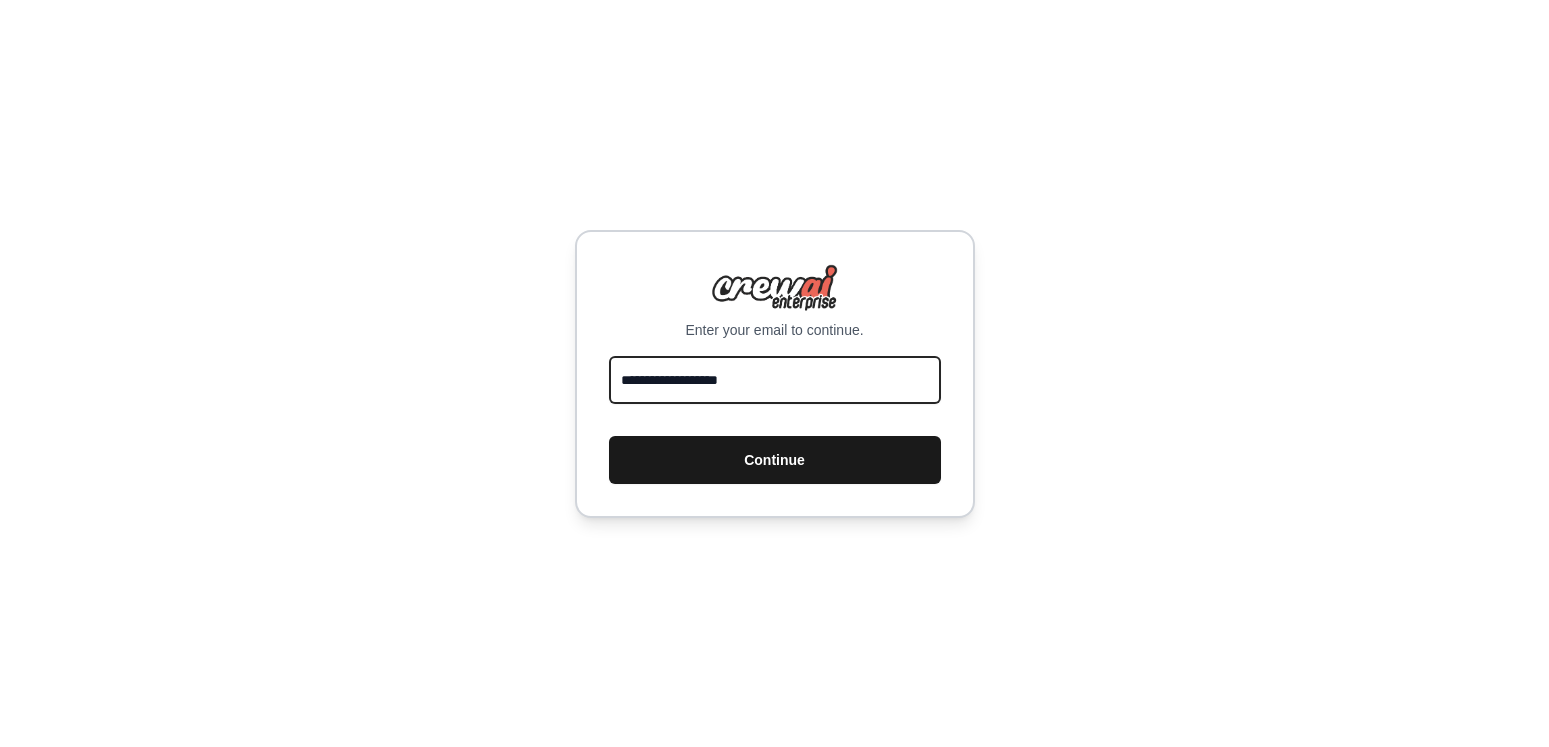 type on "**********" 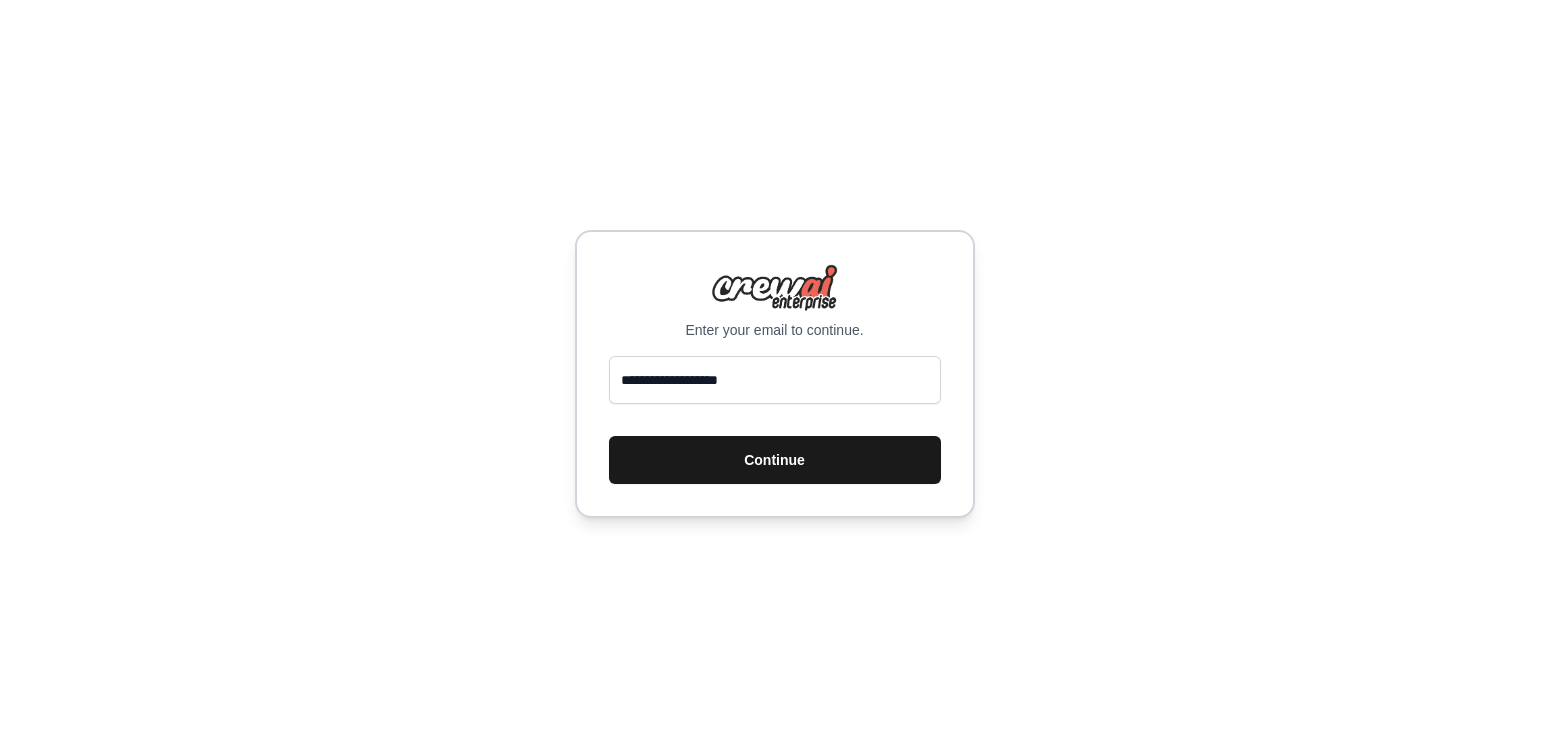 drag, startPoint x: 739, startPoint y: 446, endPoint x: 778, endPoint y: 459, distance: 41.109608 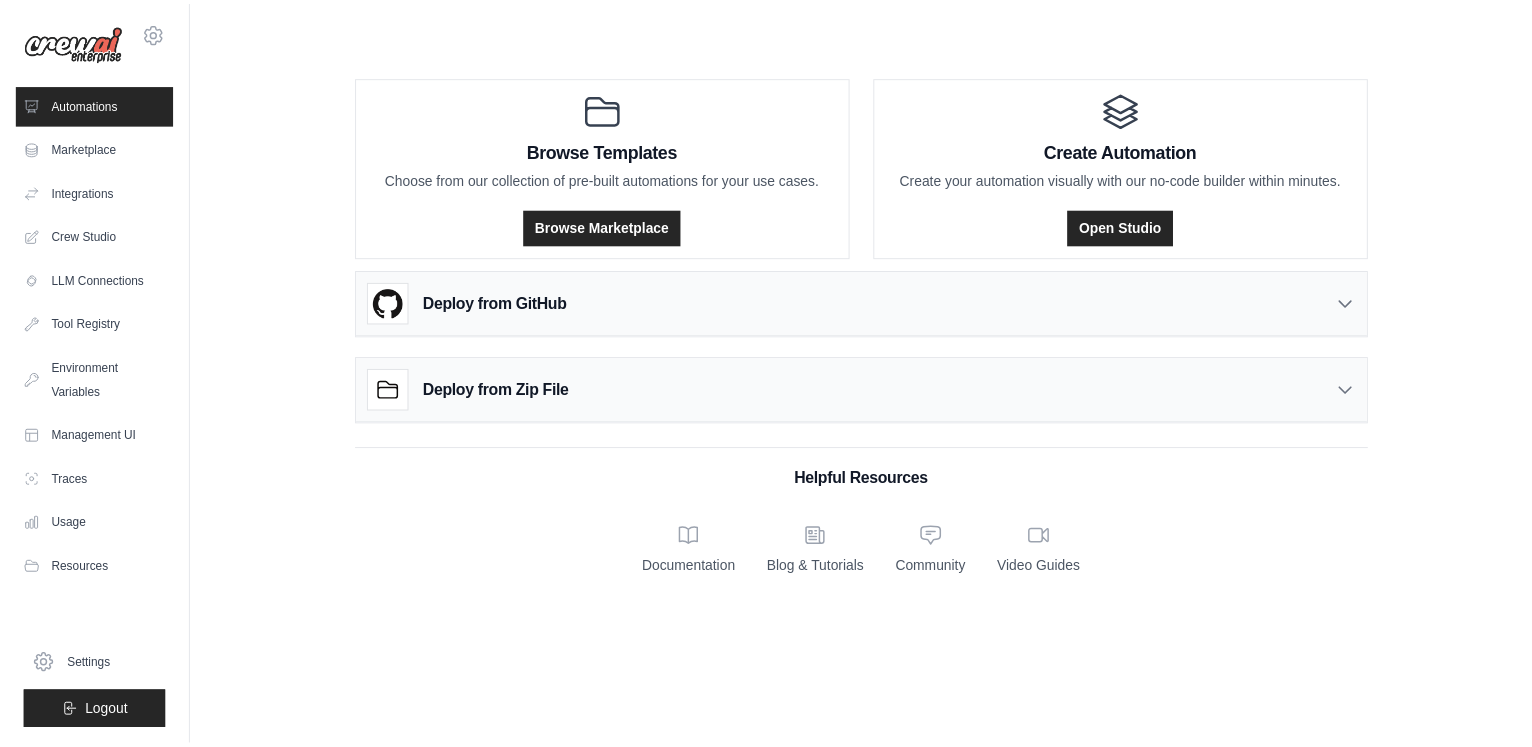 scroll, scrollTop: 0, scrollLeft: 0, axis: both 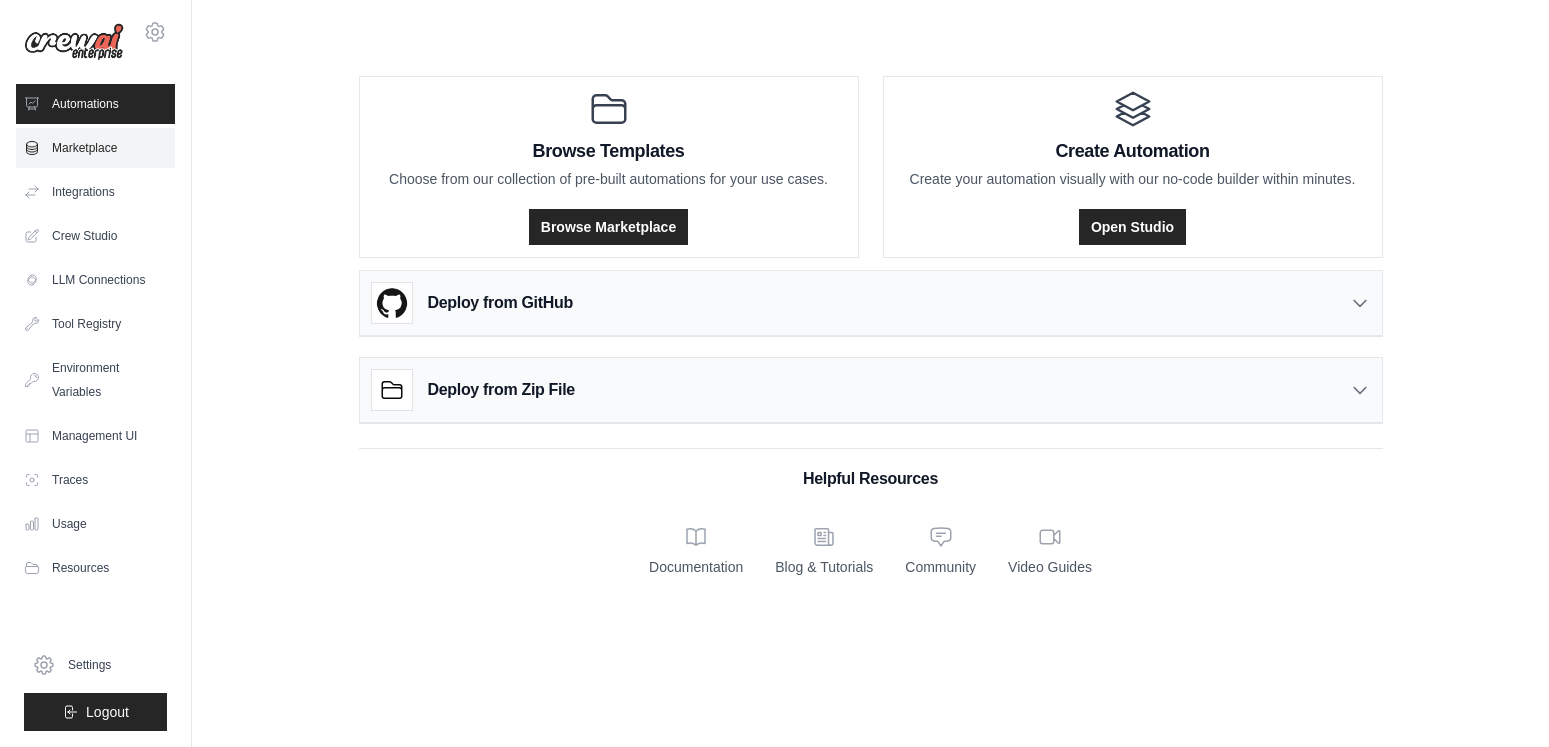 click on "Marketplace" at bounding box center [95, 148] 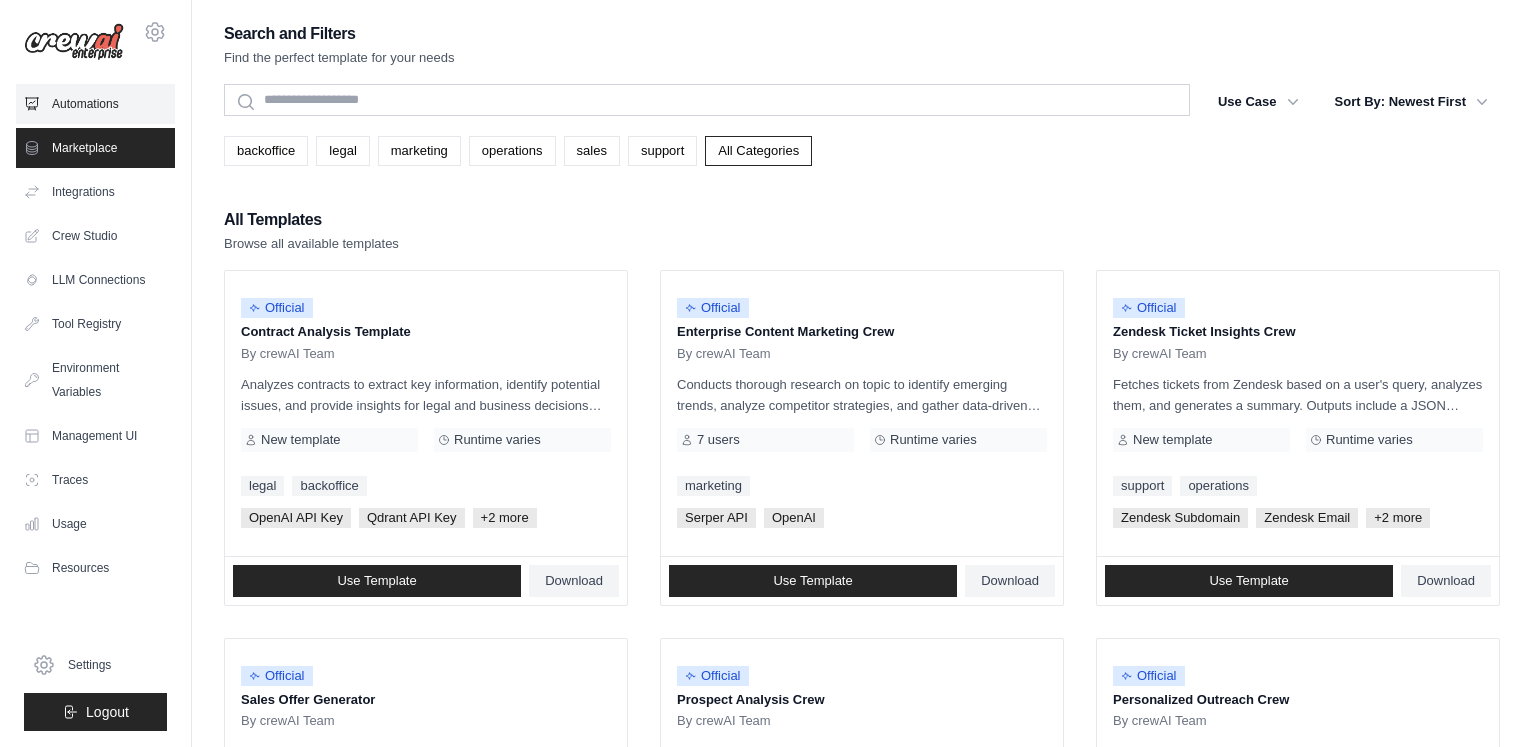 click on "Automations" at bounding box center (95, 104) 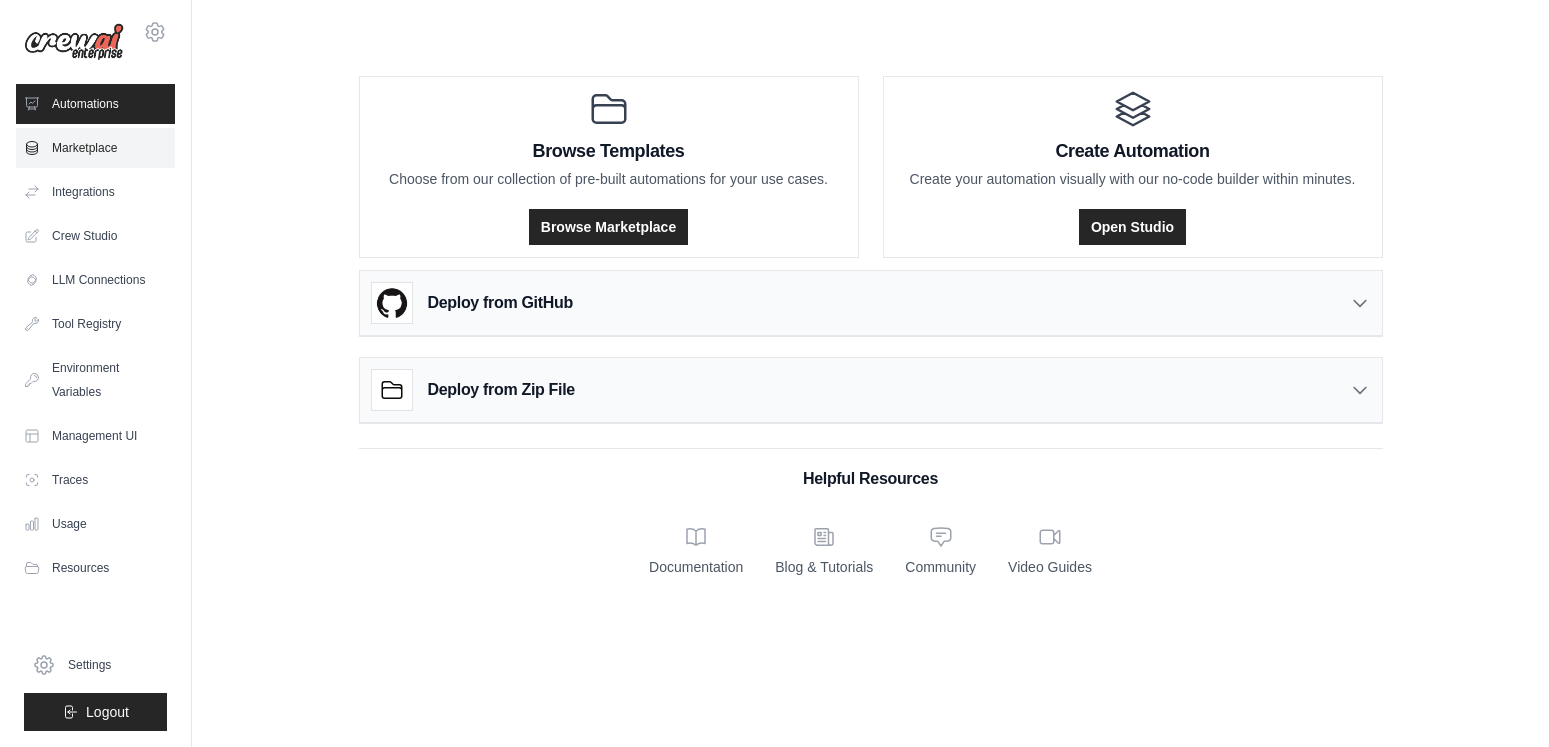 click on "Marketplace" at bounding box center (95, 148) 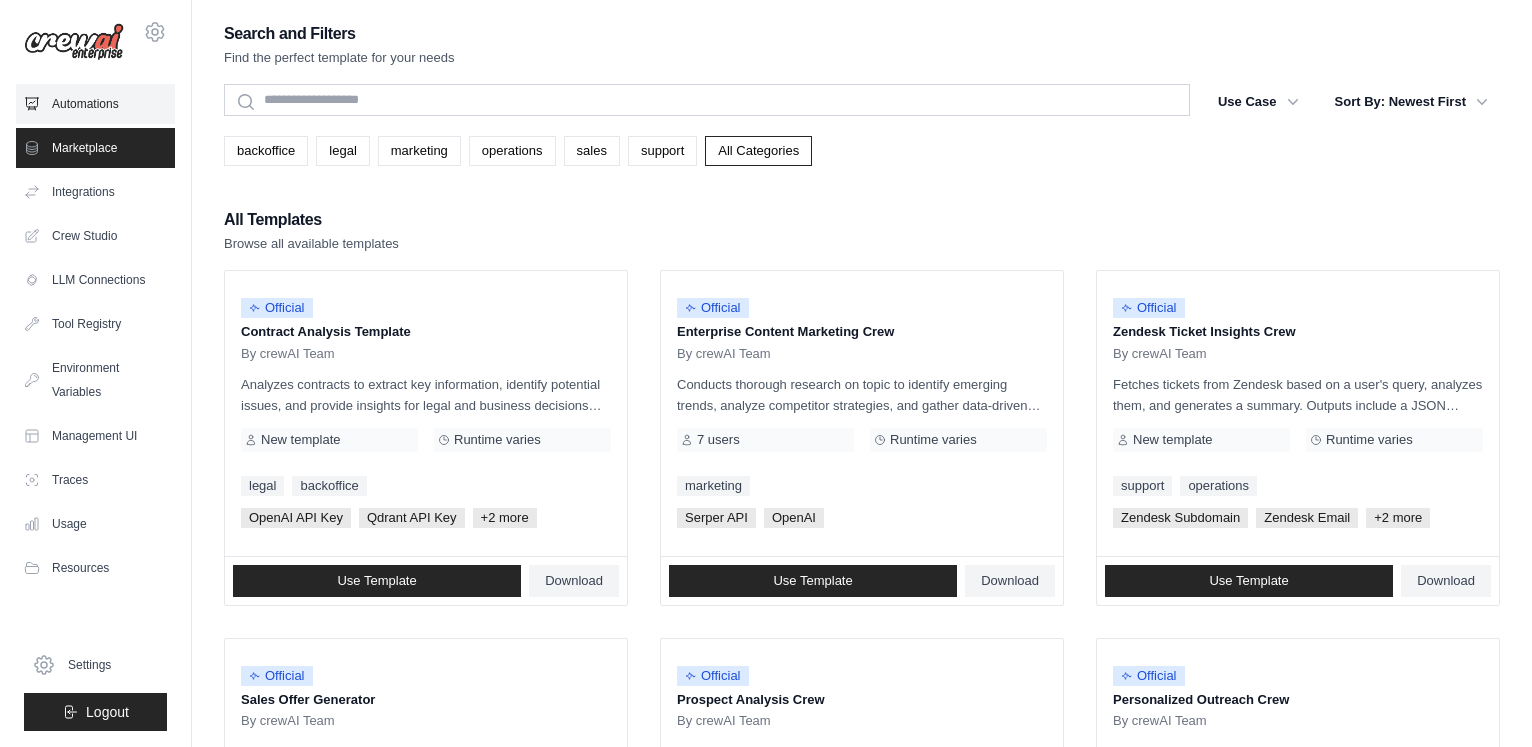 click on "Automations" at bounding box center (95, 104) 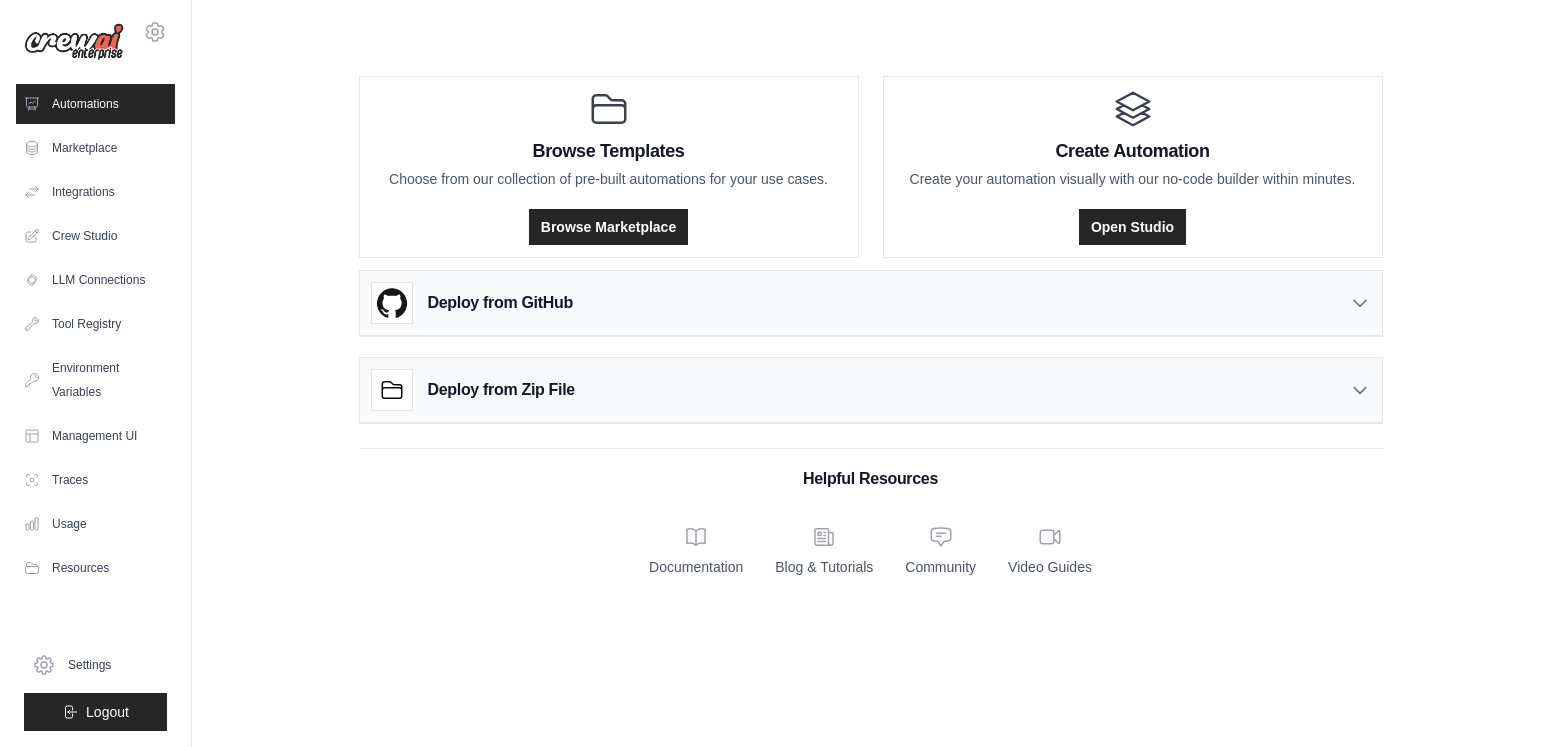 click on "Browse Templates
Choose from our collection of pre-built automations for your use
cases.
Browse Marketplace
Create Automation
Create your automation visually with our no-code builder within
minutes.
Open Studio
Deploy from GitHub" at bounding box center (870, 322) 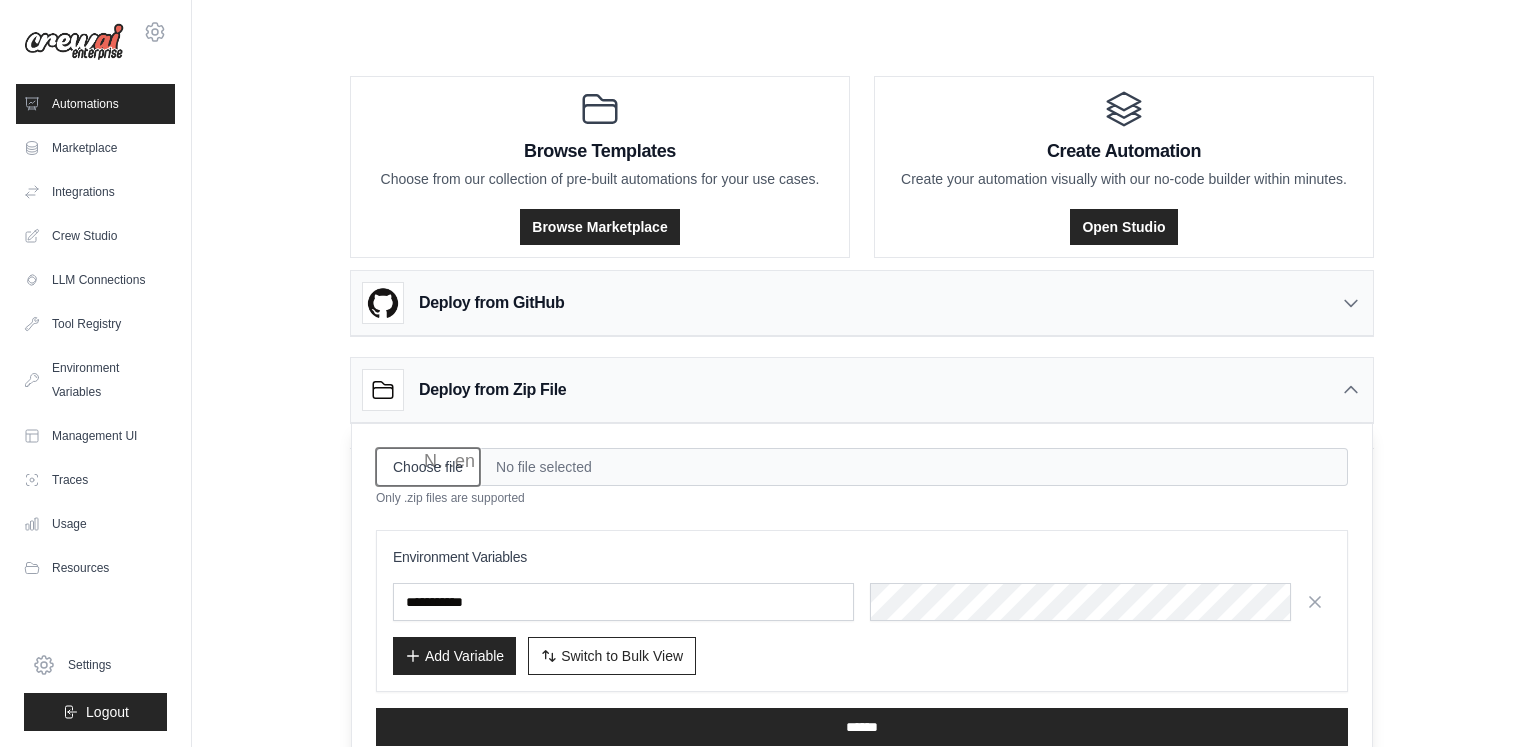 click on "Choose file" at bounding box center (428, 467) 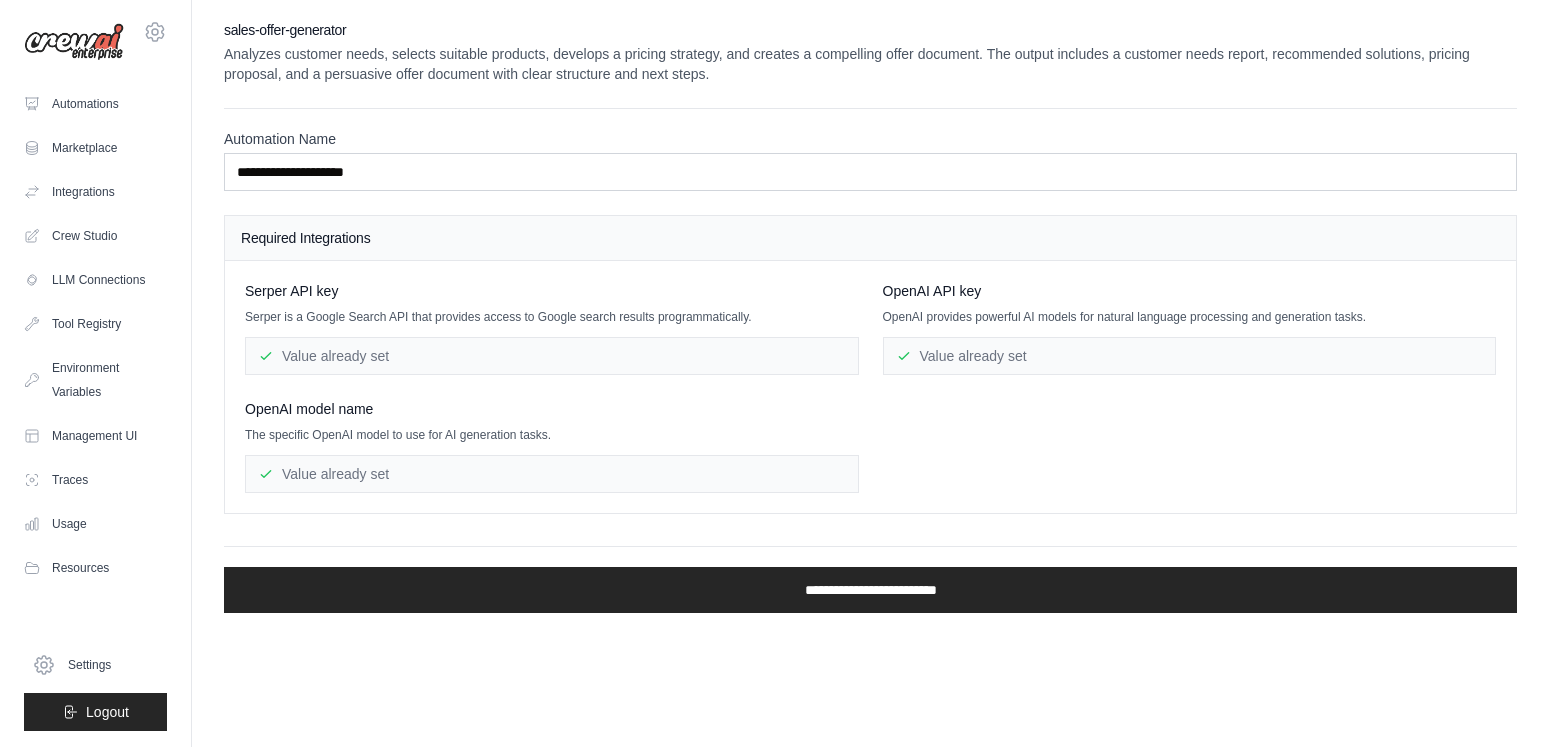 scroll, scrollTop: 0, scrollLeft: 0, axis: both 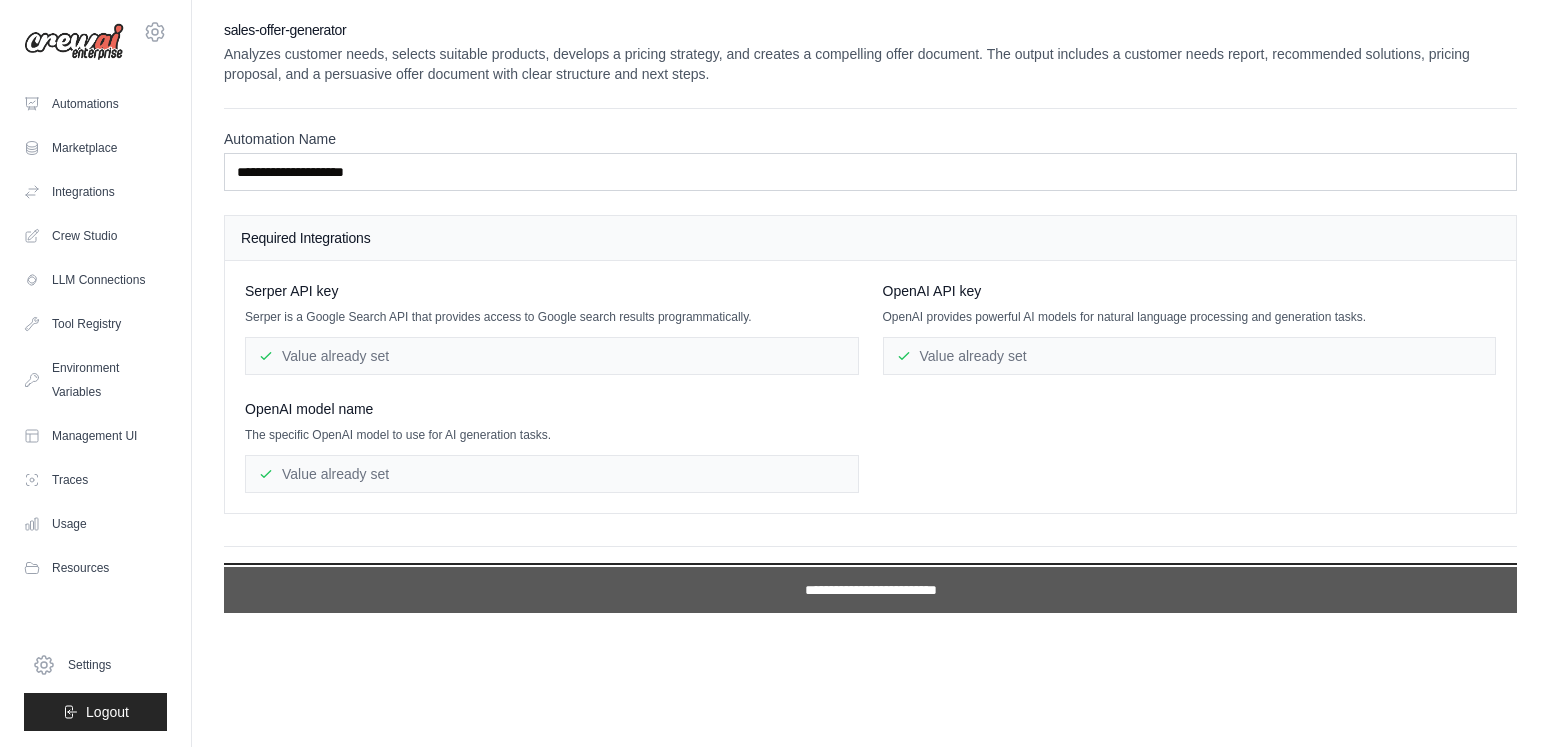 click on "**********" at bounding box center [870, 590] 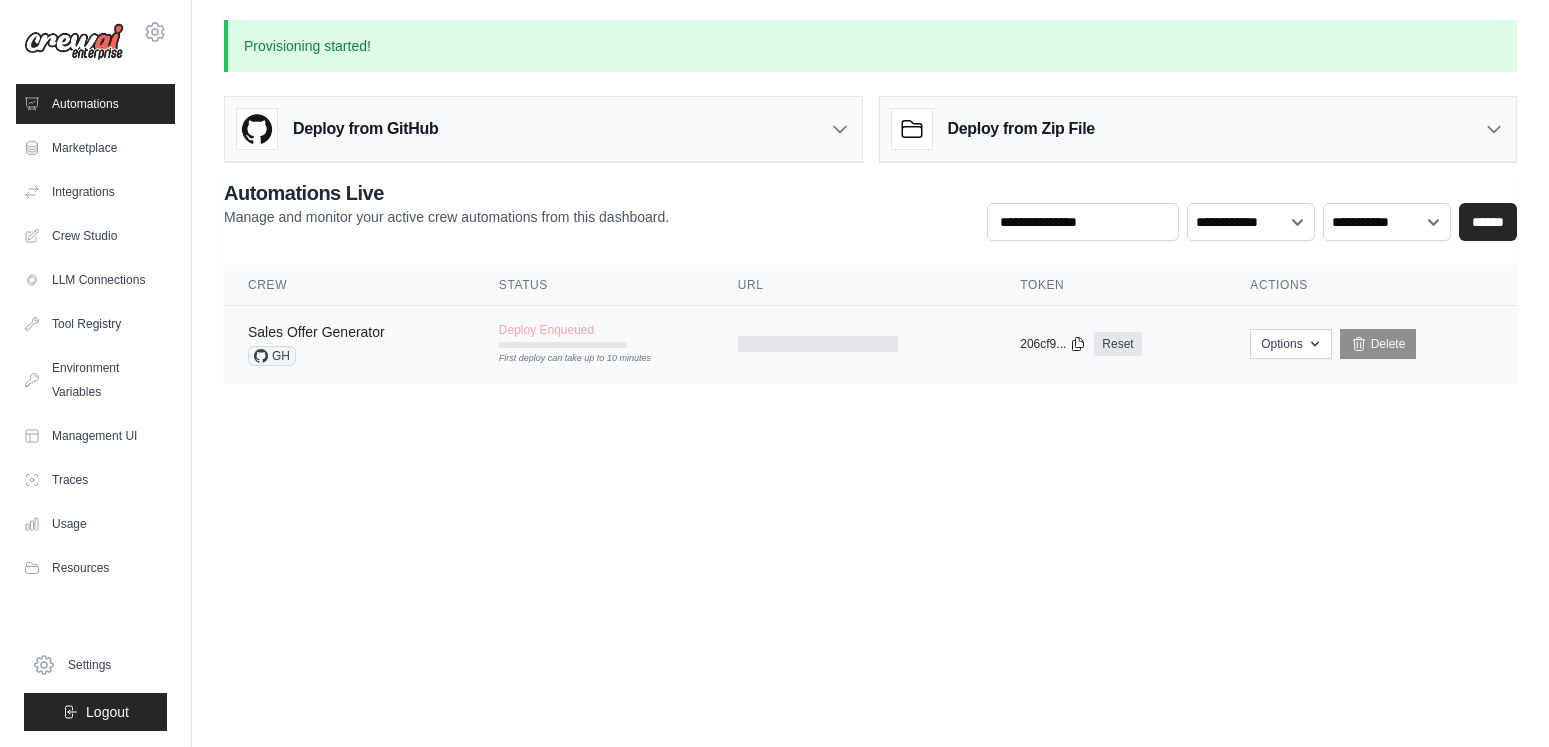click on "Sales Offer Generator" at bounding box center (316, 332) 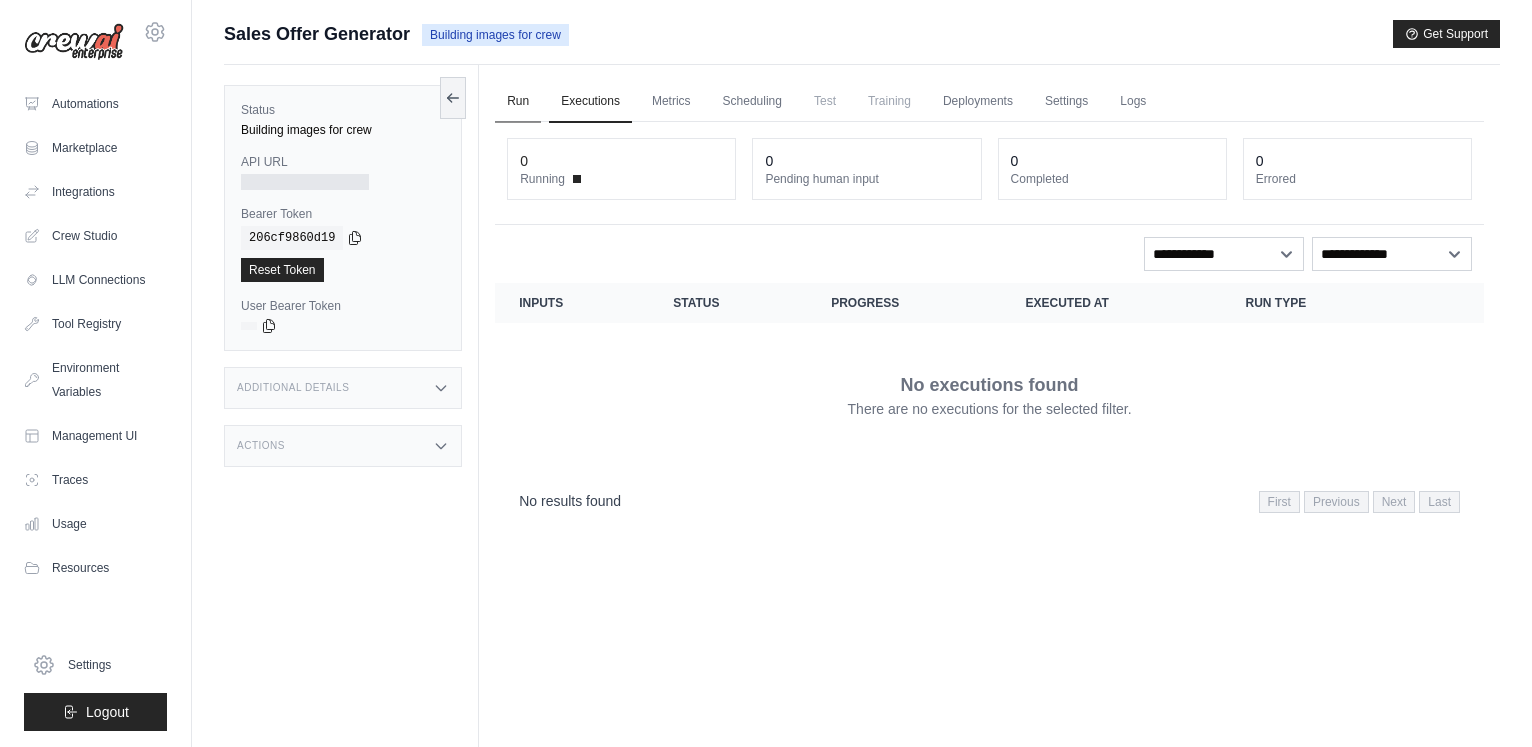 click on "Run" at bounding box center [518, 102] 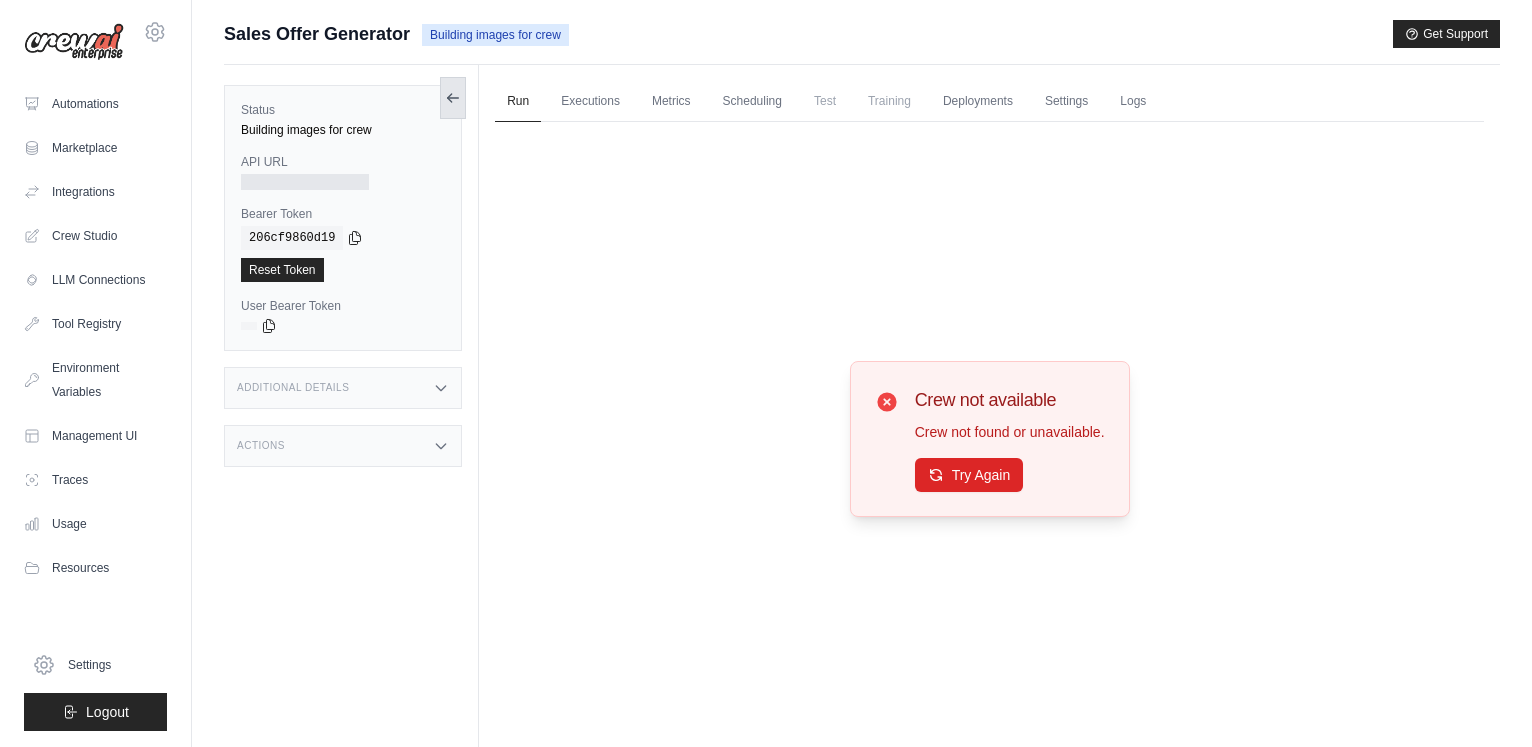 click 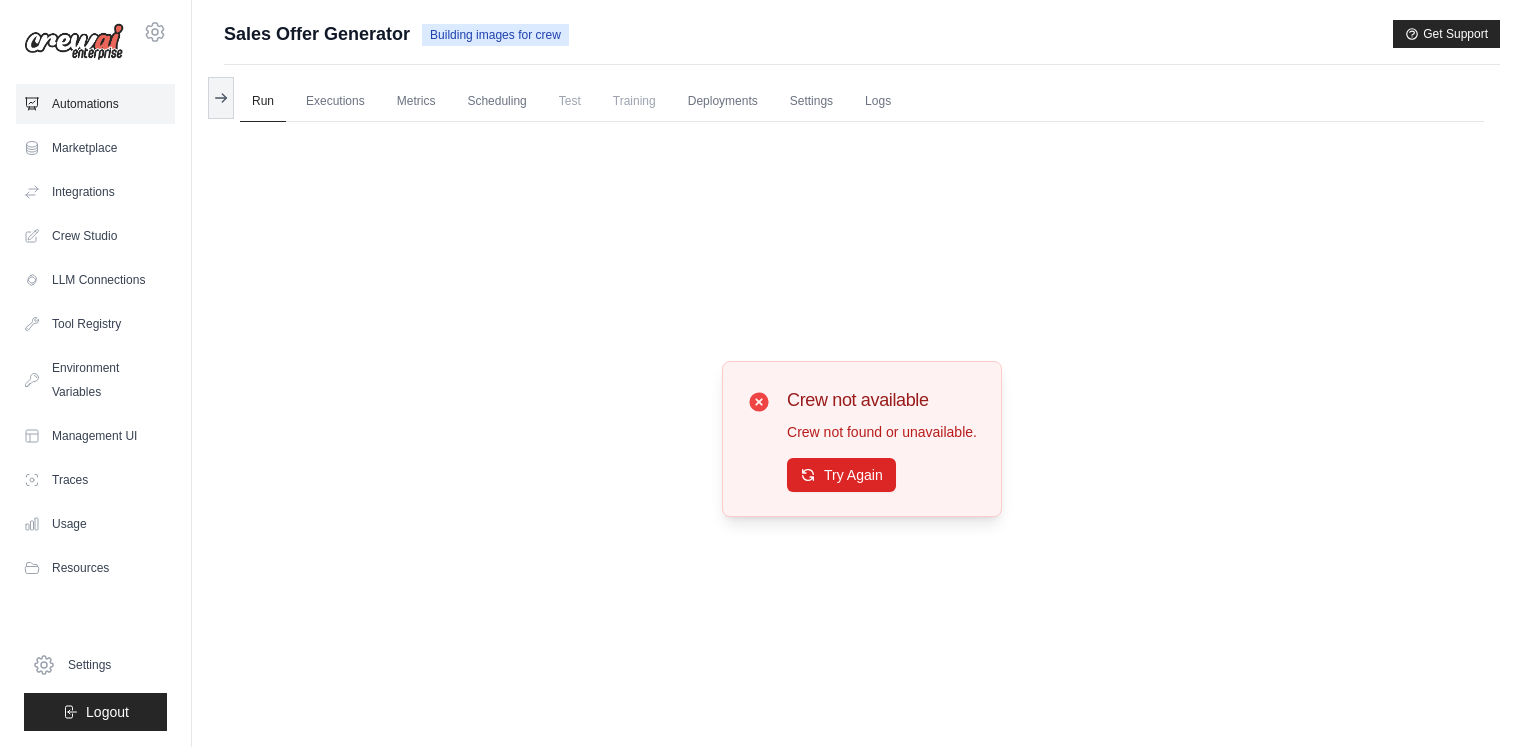 click on "Automations" at bounding box center [95, 104] 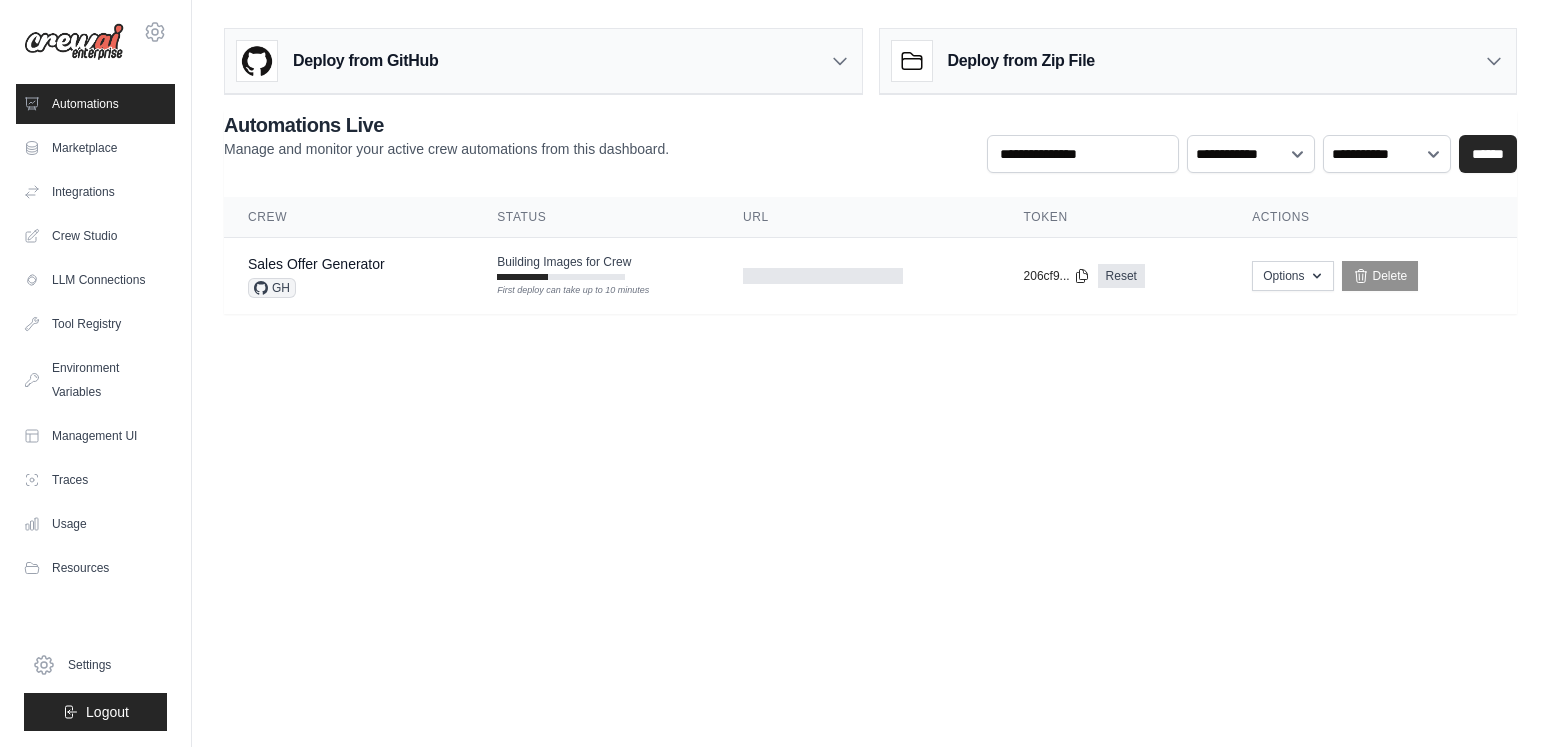 scroll, scrollTop: 0, scrollLeft: 0, axis: both 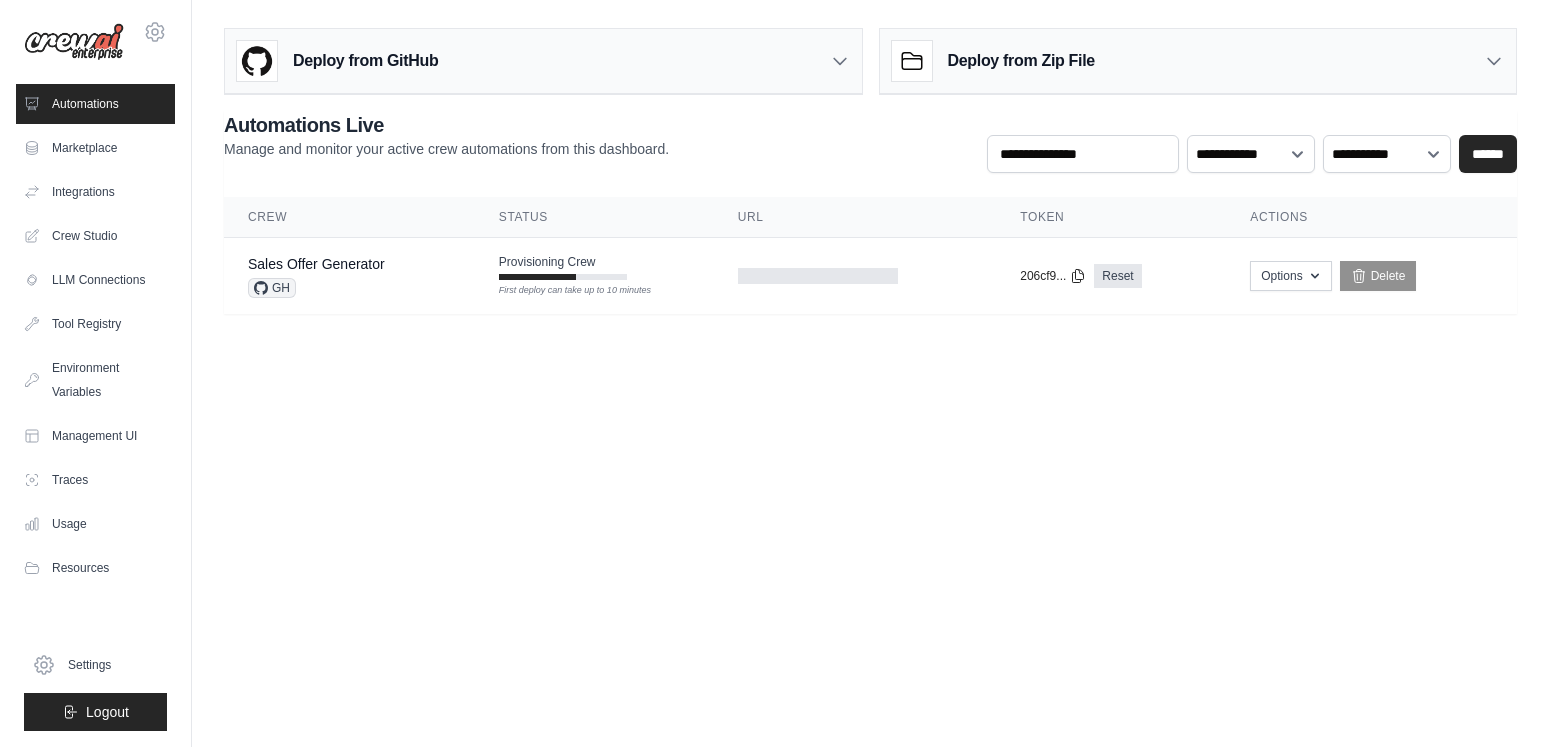 click on "[EMAIL]
Settings
Automations
Marketplace
Integrations" at bounding box center (774, 373) 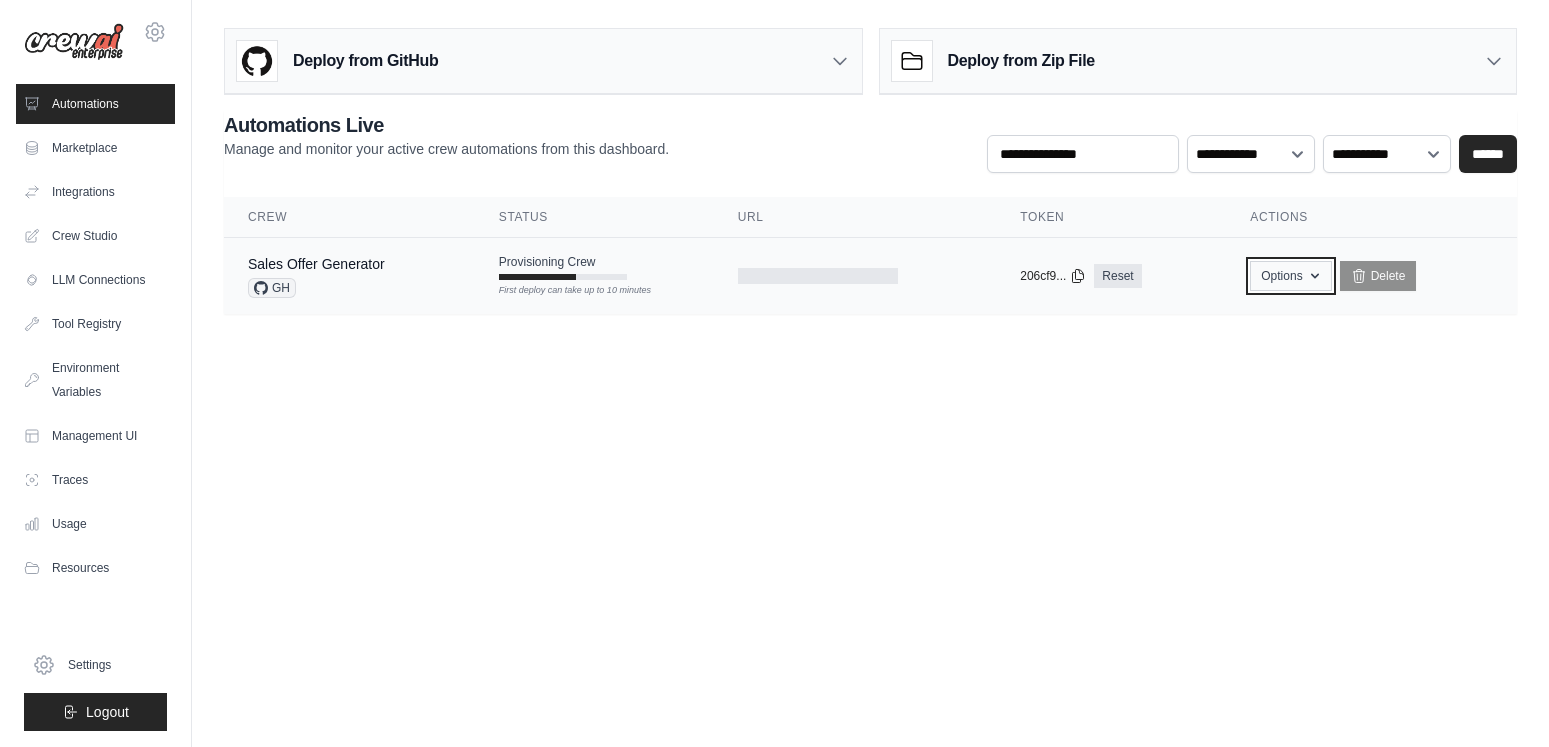click on "Options" at bounding box center [1290, 276] 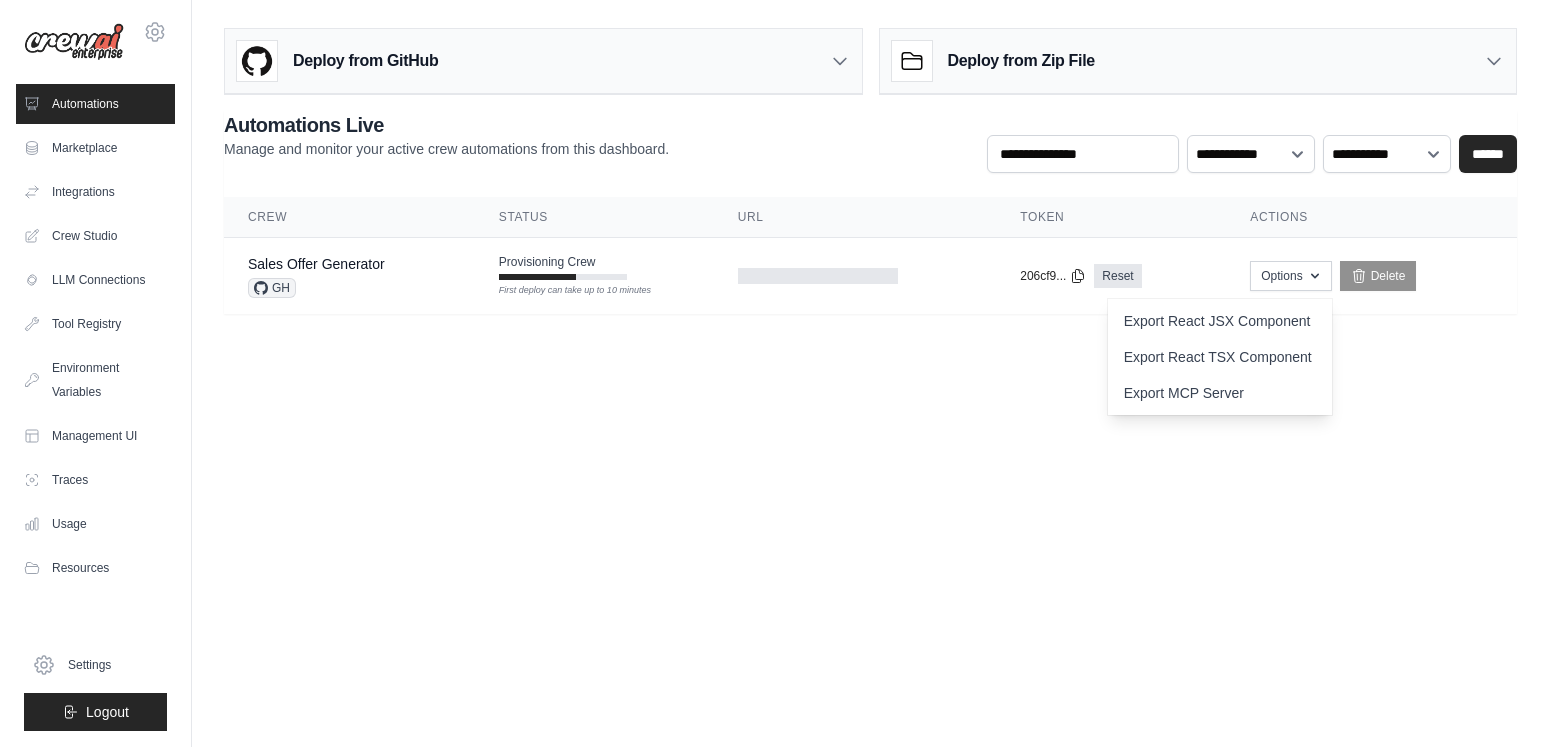 click on "vicsherif@gmail.com
Settings
Automations
Marketplace
Integrations" at bounding box center [774, 373] 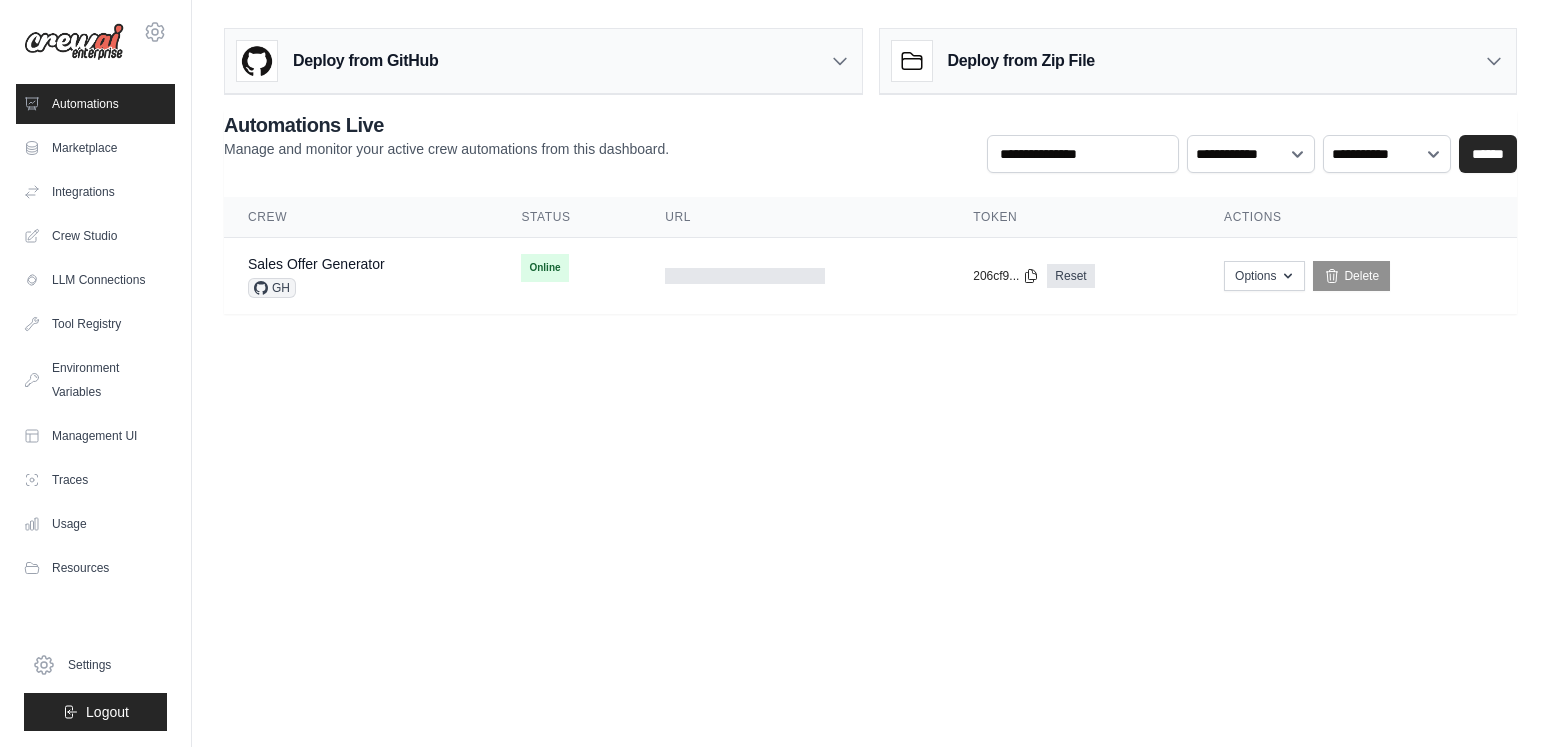 click on "Automations" at bounding box center (95, 104) 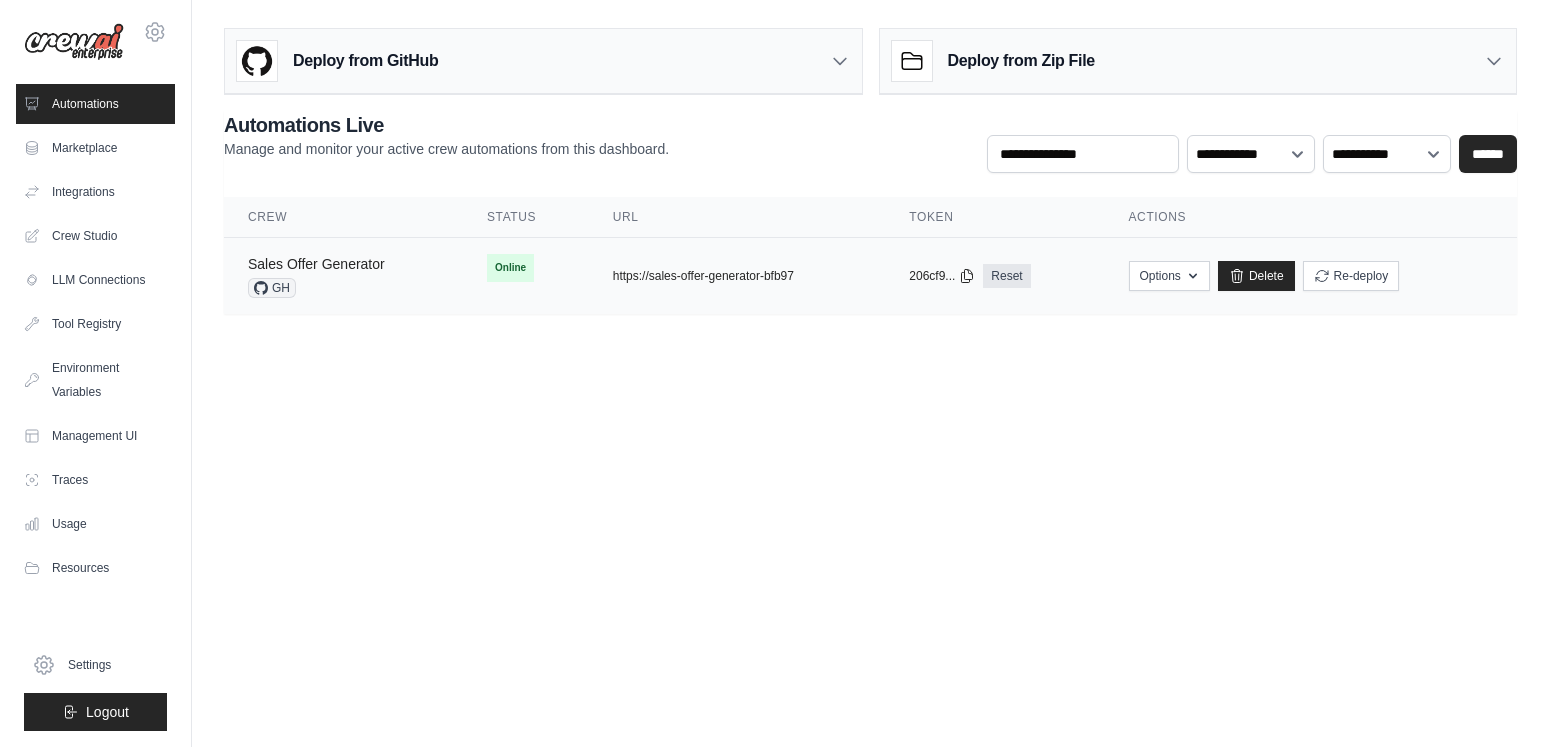 click on "Sales Offer Generator" at bounding box center (316, 264) 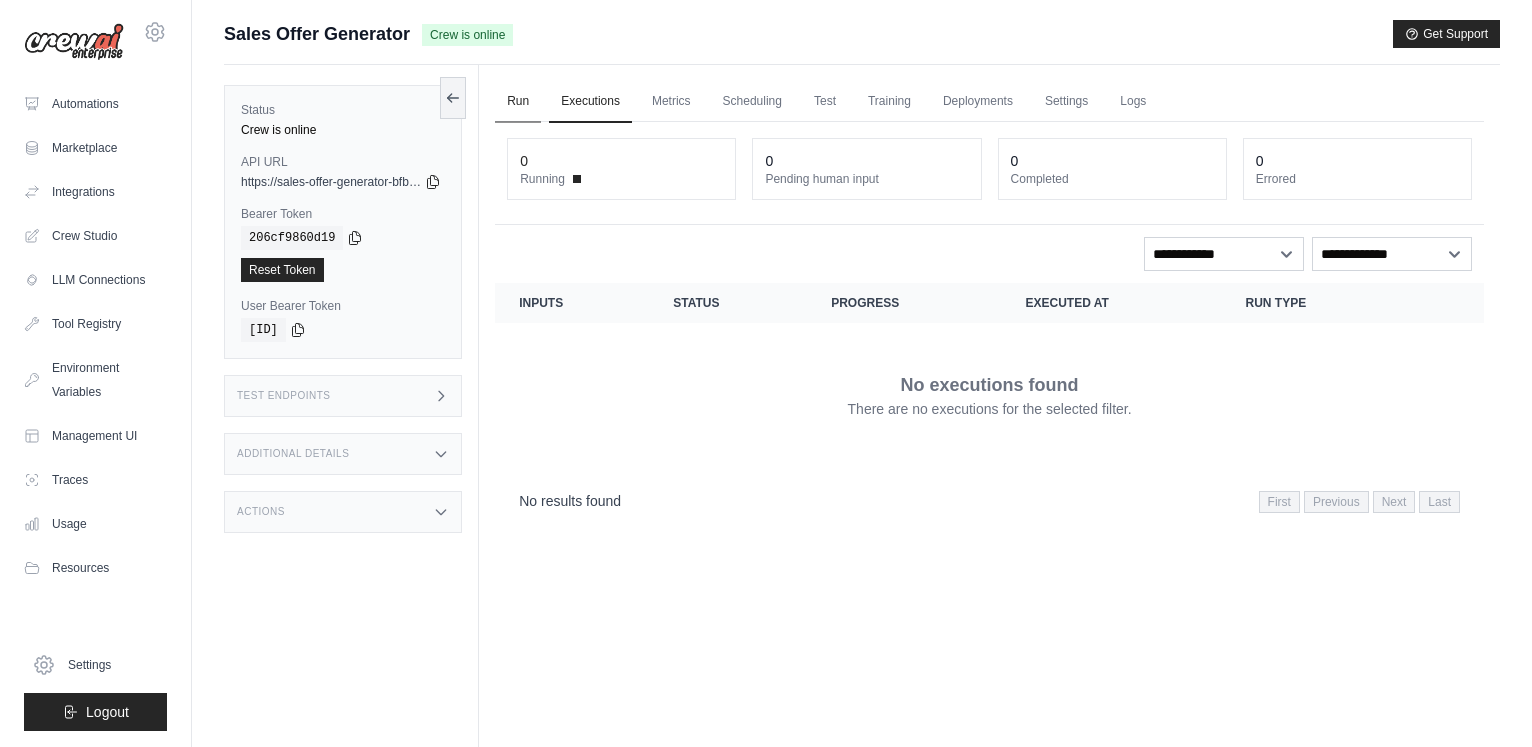 click on "Run" at bounding box center [518, 102] 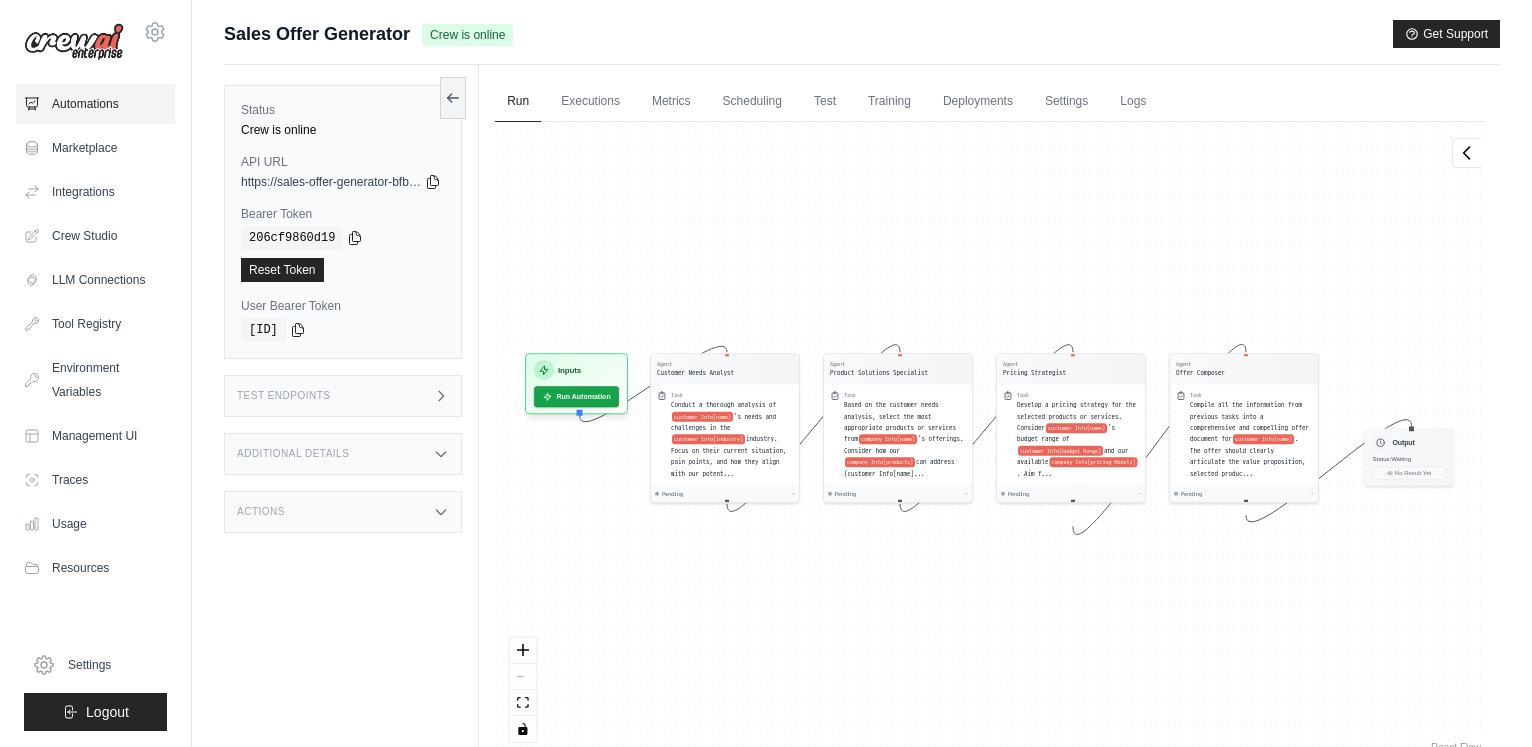 click on "Automations" at bounding box center (95, 104) 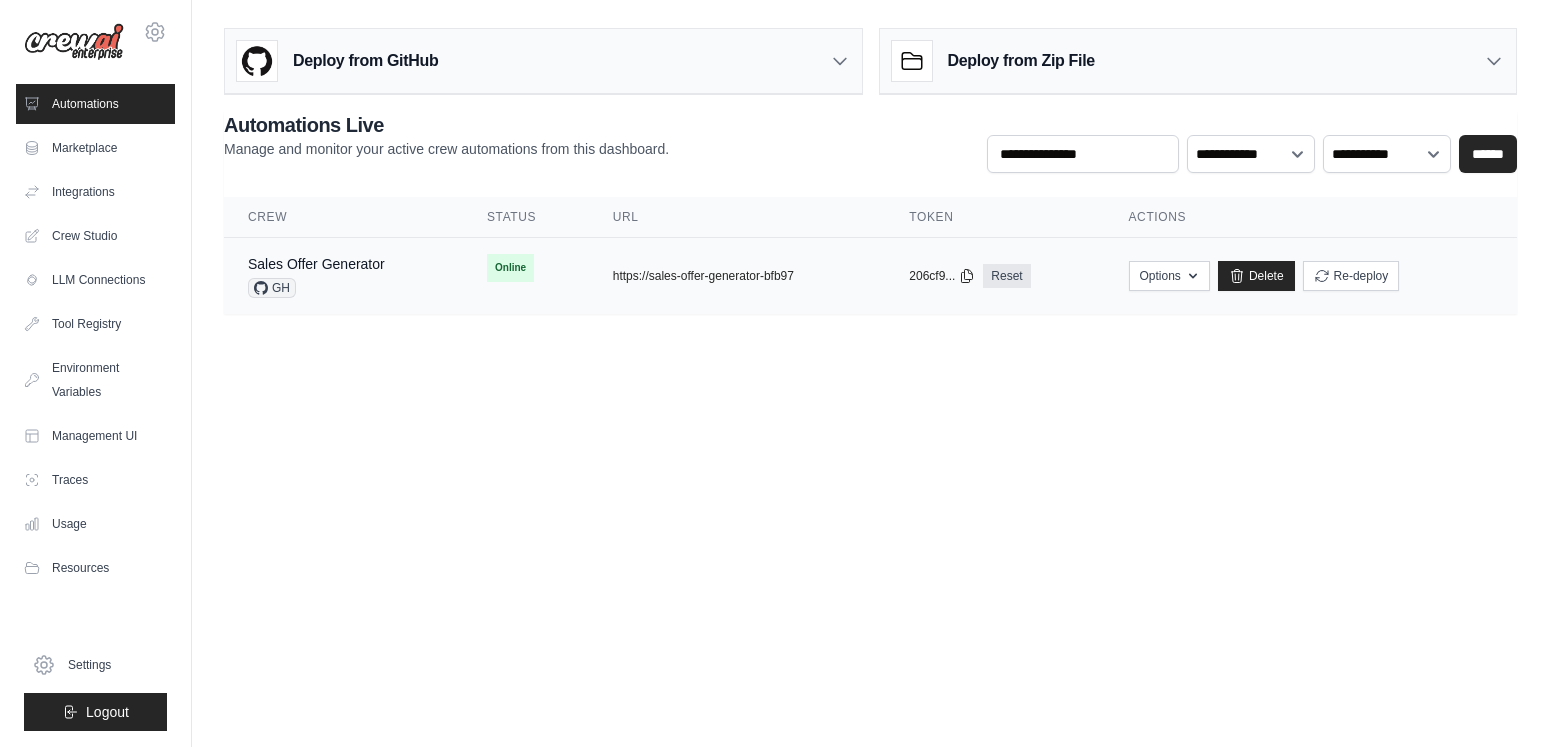 click on "Sales Offer Generator
GH" at bounding box center (316, 276) 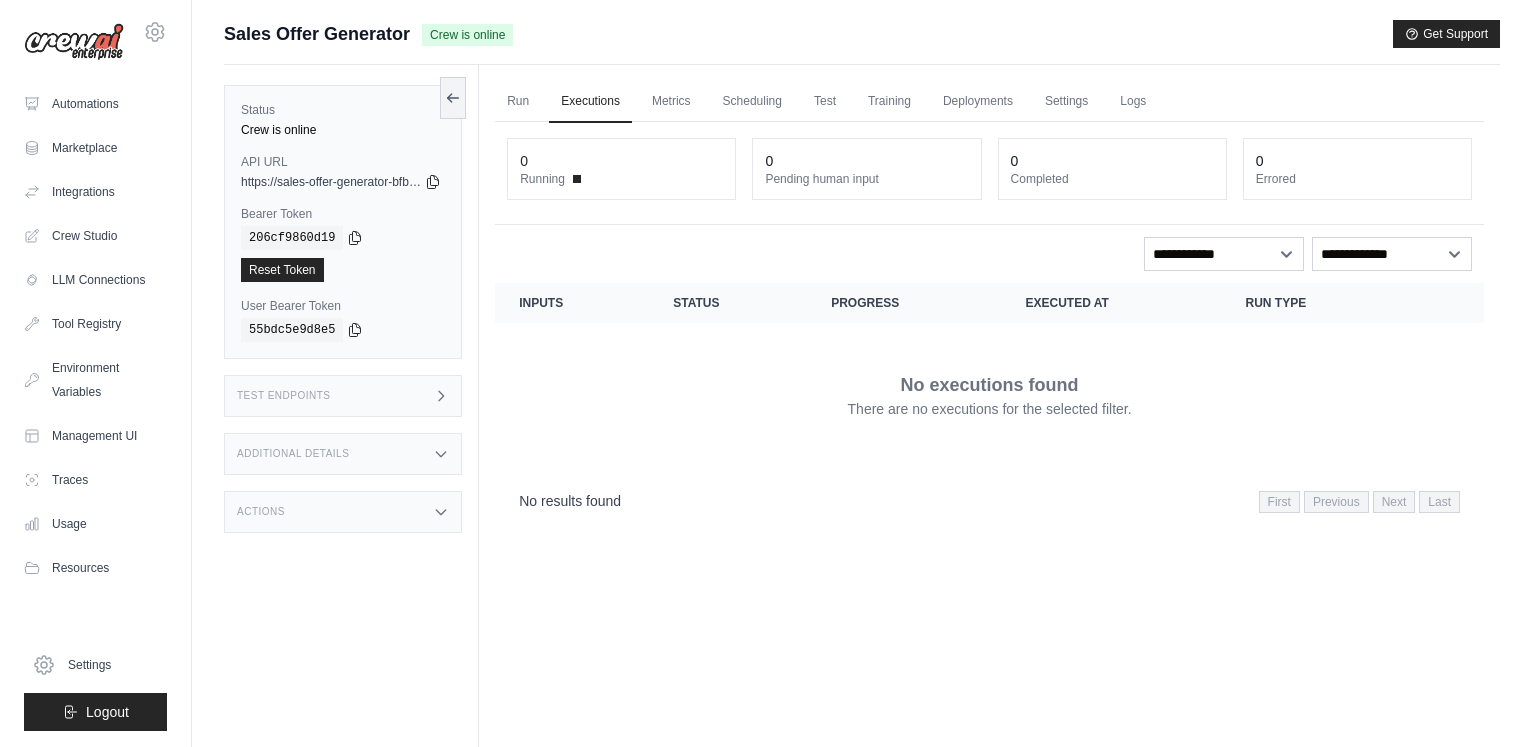 scroll, scrollTop: 0, scrollLeft: 0, axis: both 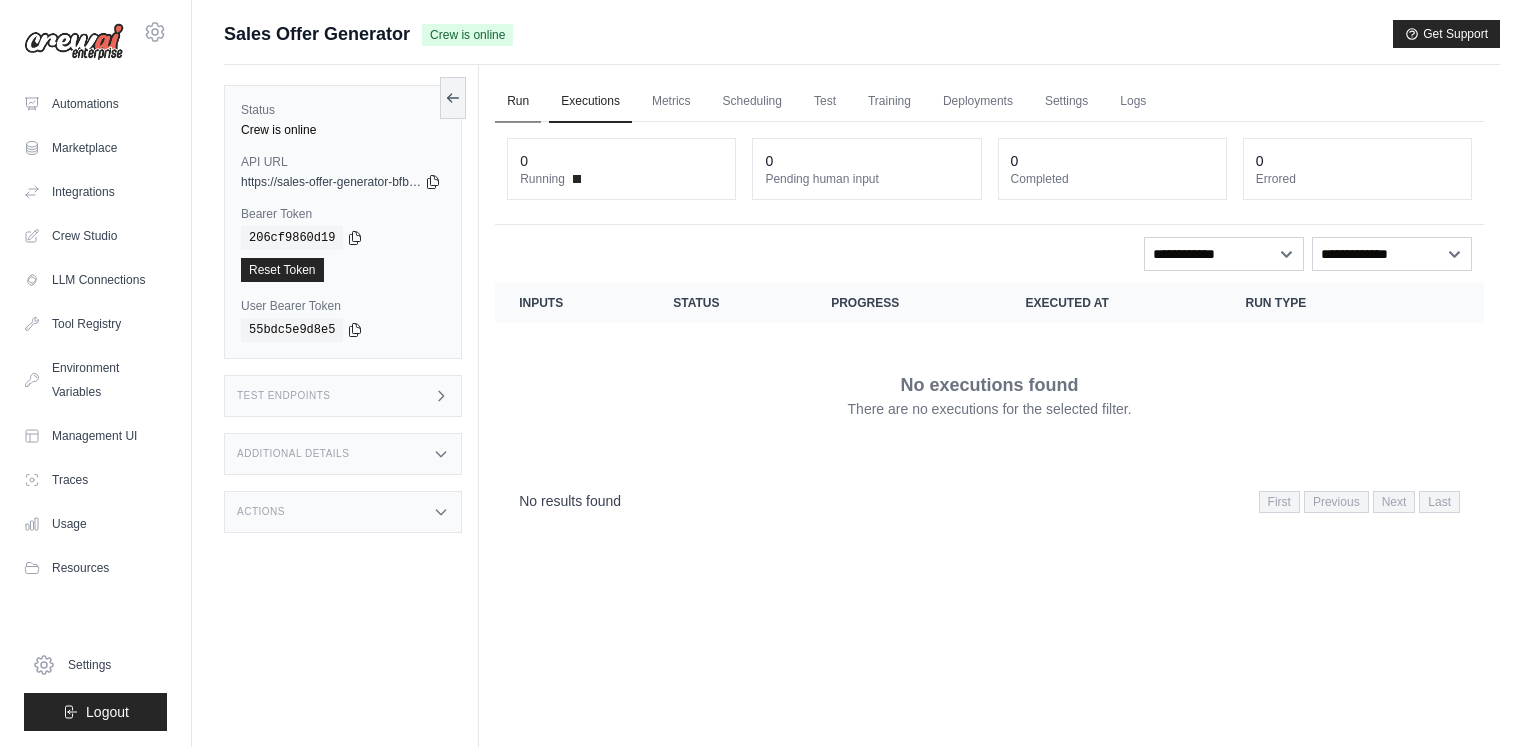 click on "Run" at bounding box center [518, 102] 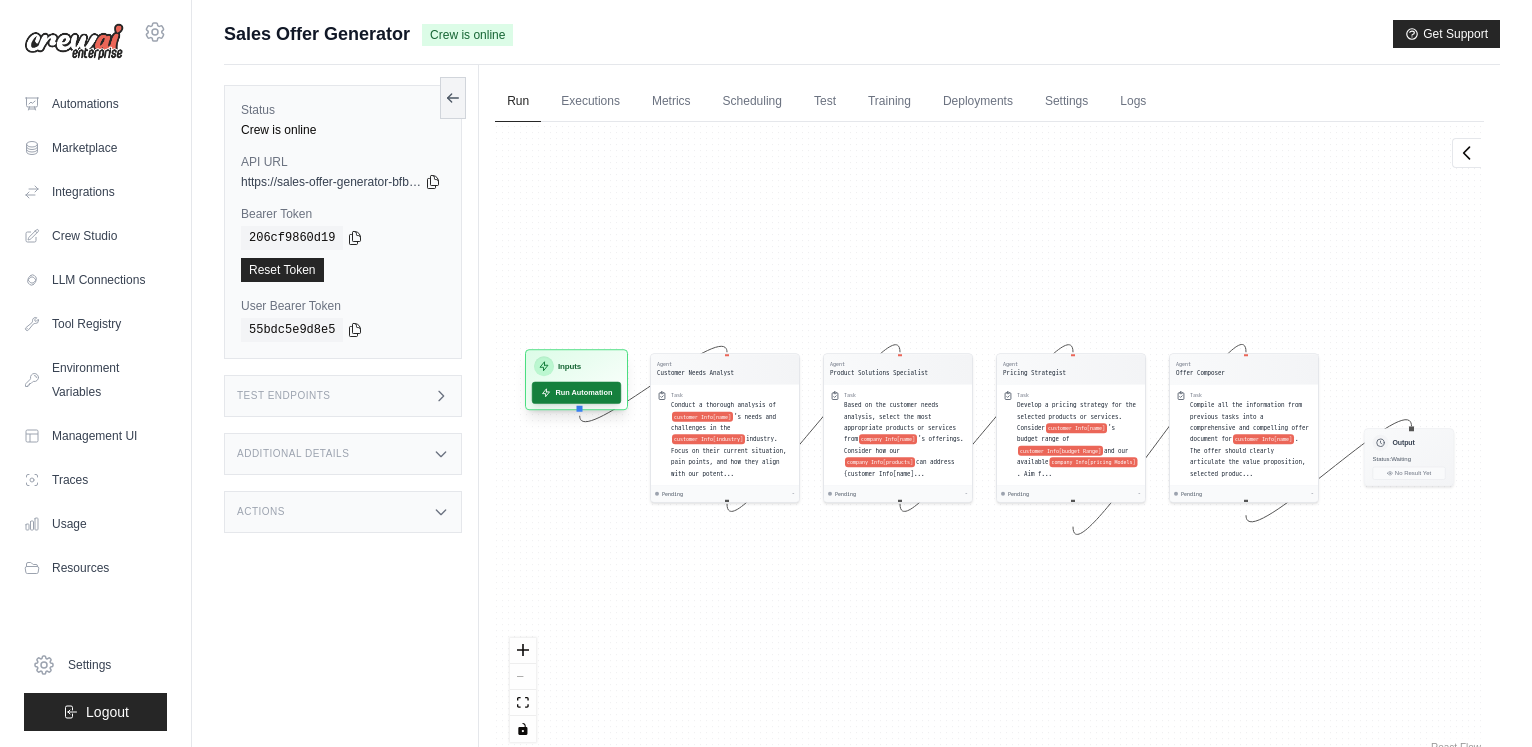 click on "Run Automation" at bounding box center [576, 393] 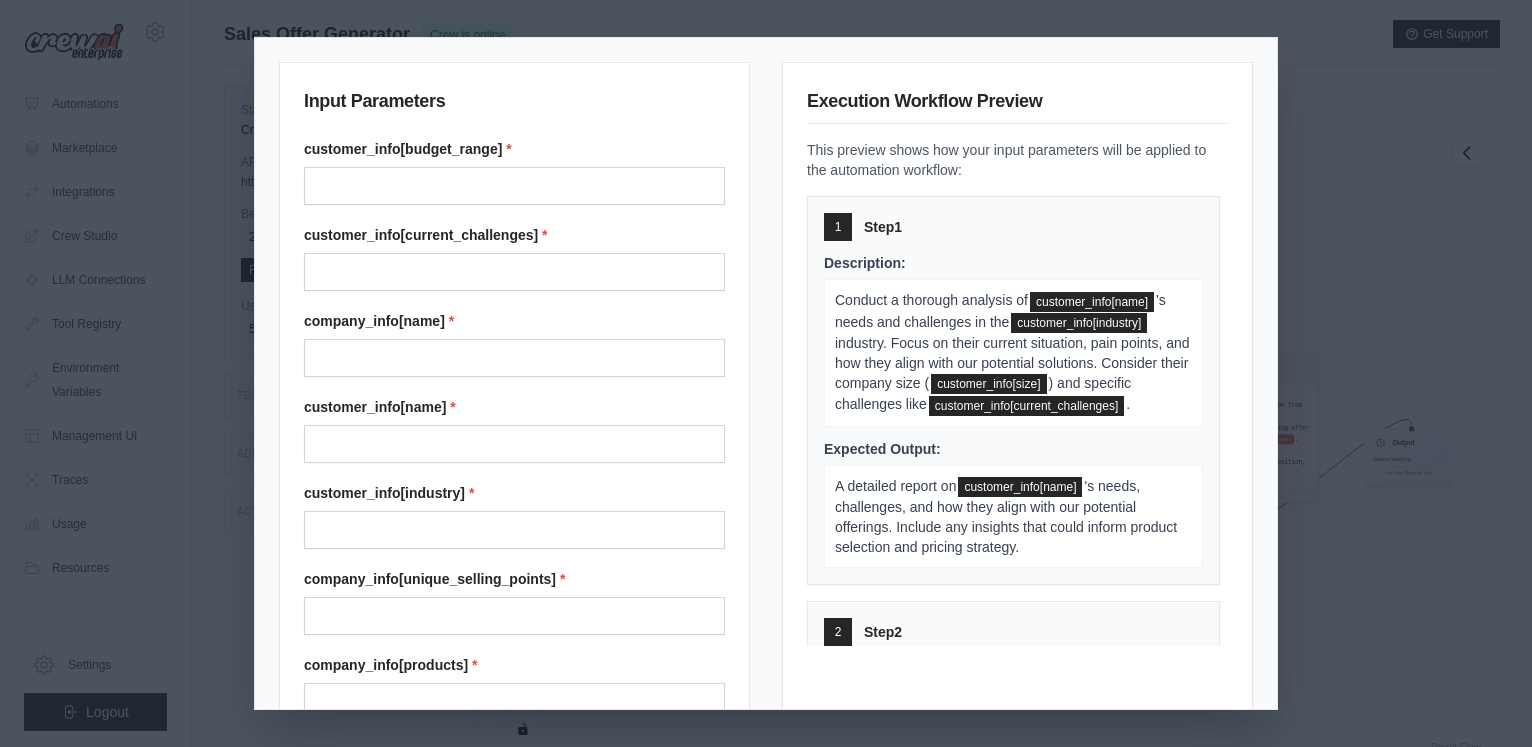 scroll, scrollTop: 328, scrollLeft: 0, axis: vertical 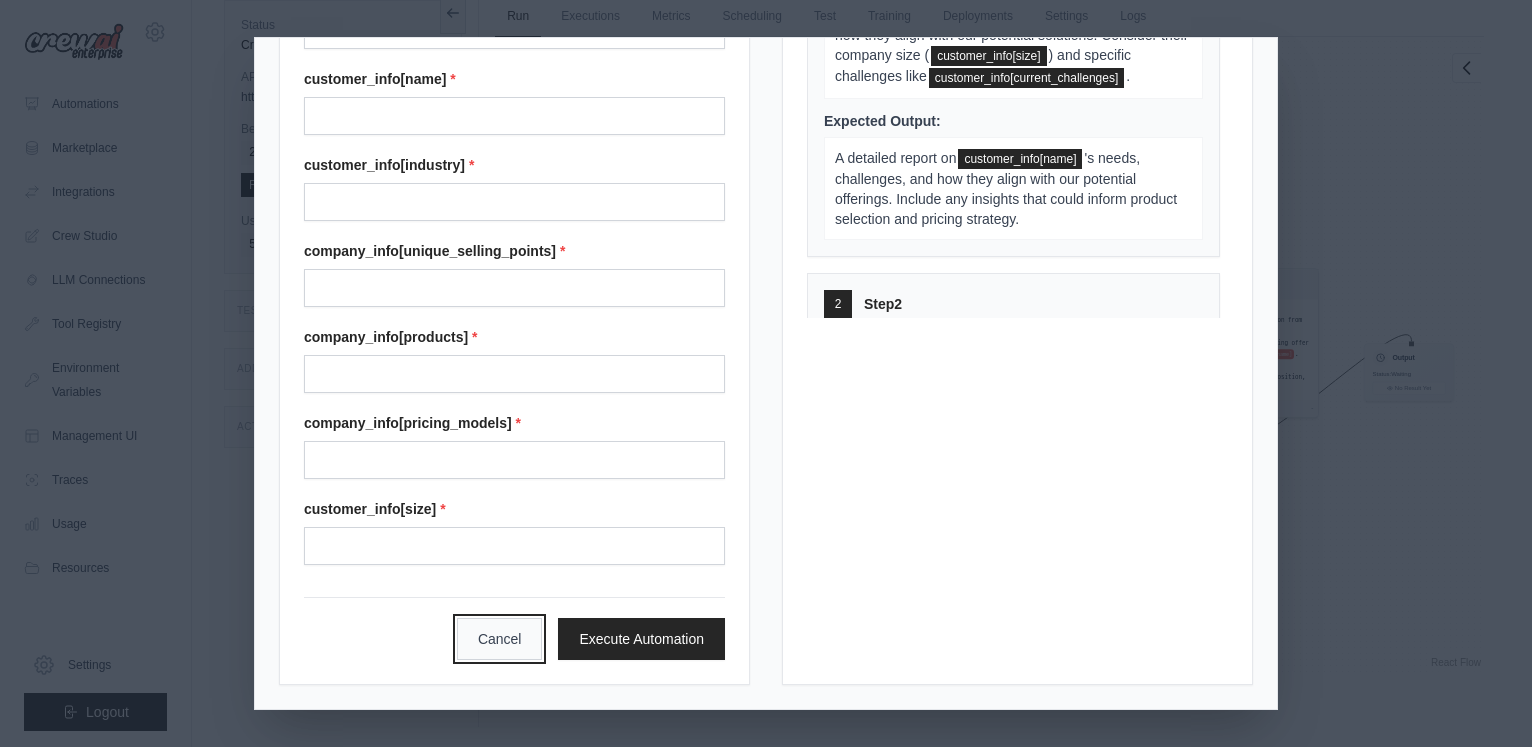 click on "Cancel" at bounding box center (500, 639) 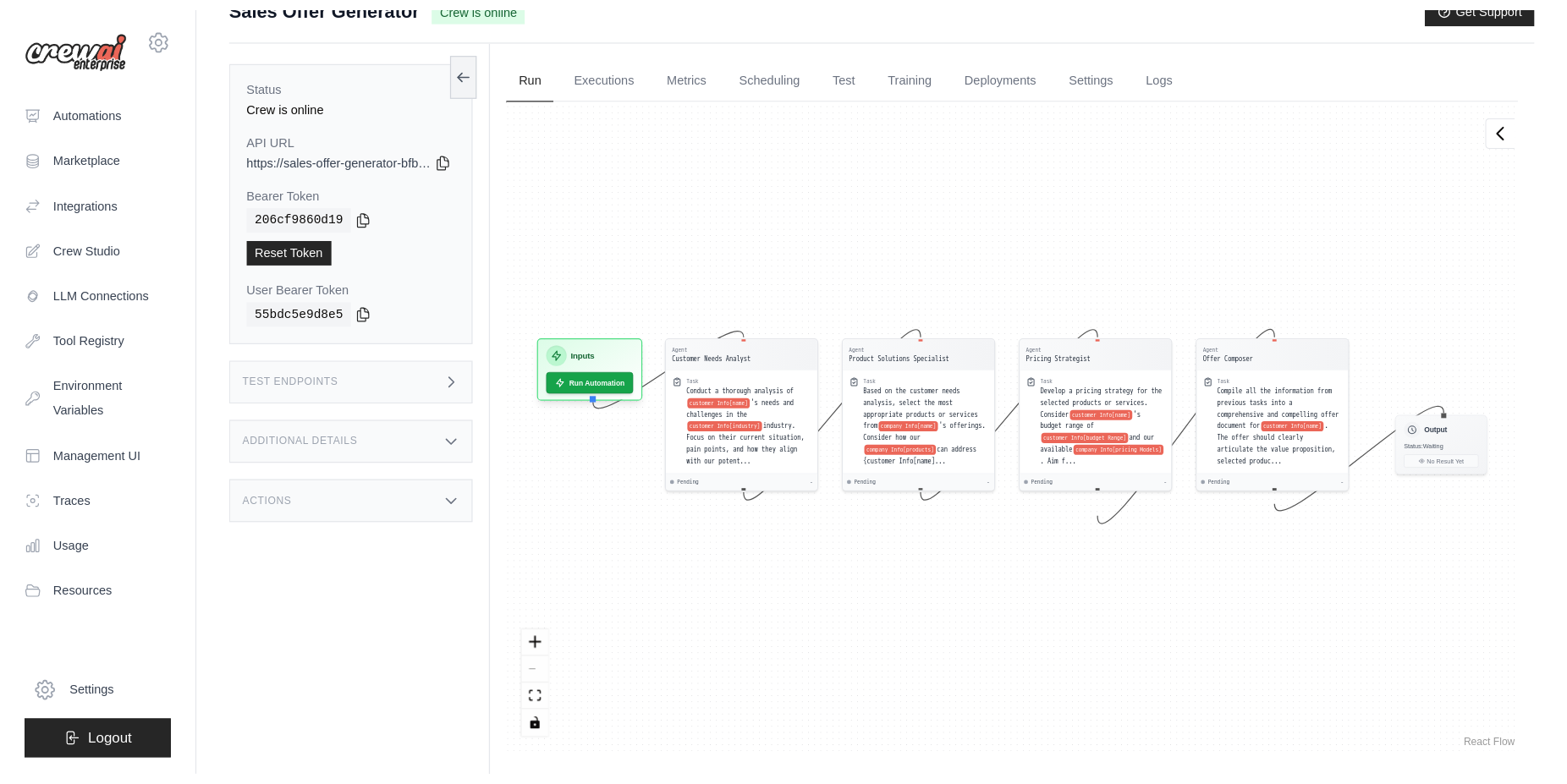 scroll, scrollTop: 0, scrollLeft: 0, axis: both 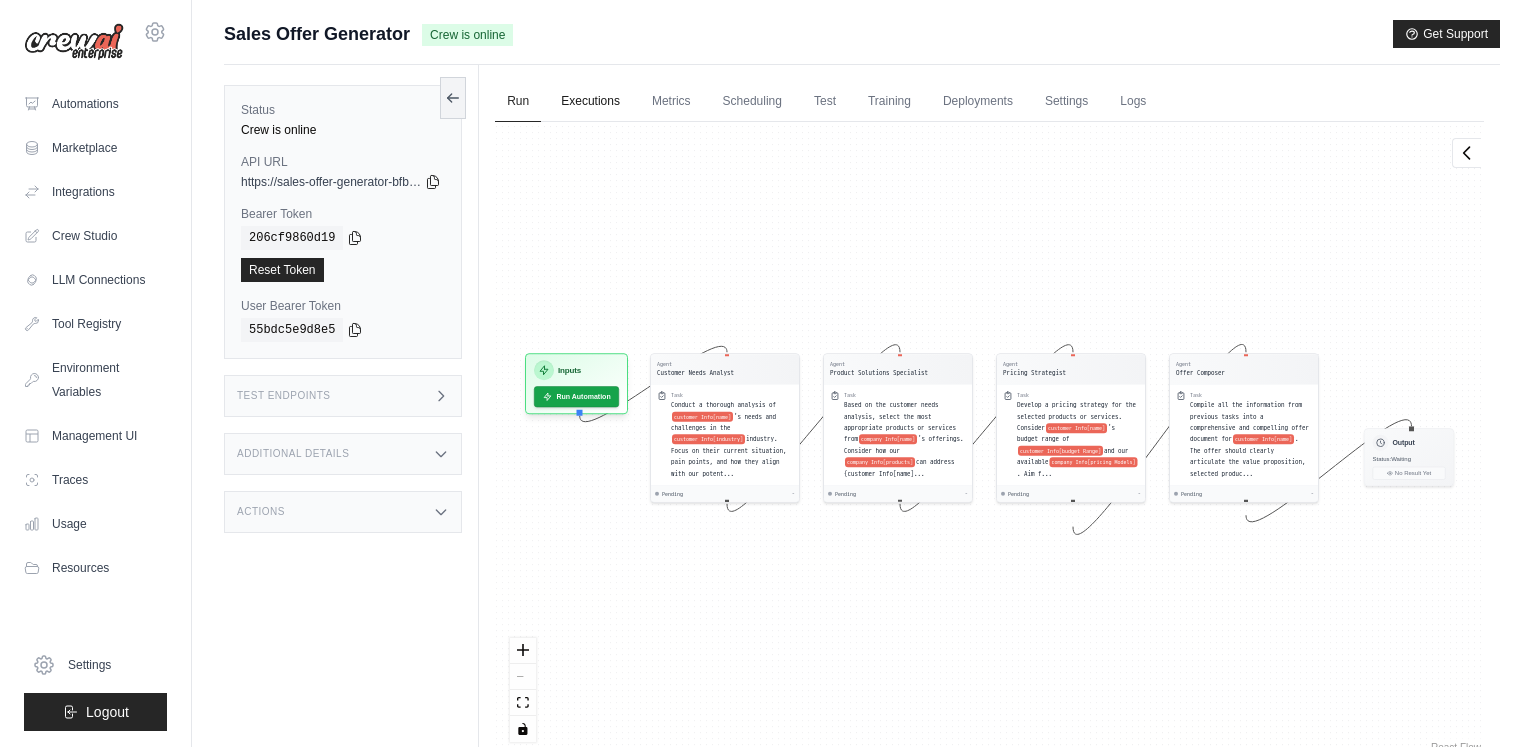 click on "Executions" at bounding box center (590, 102) 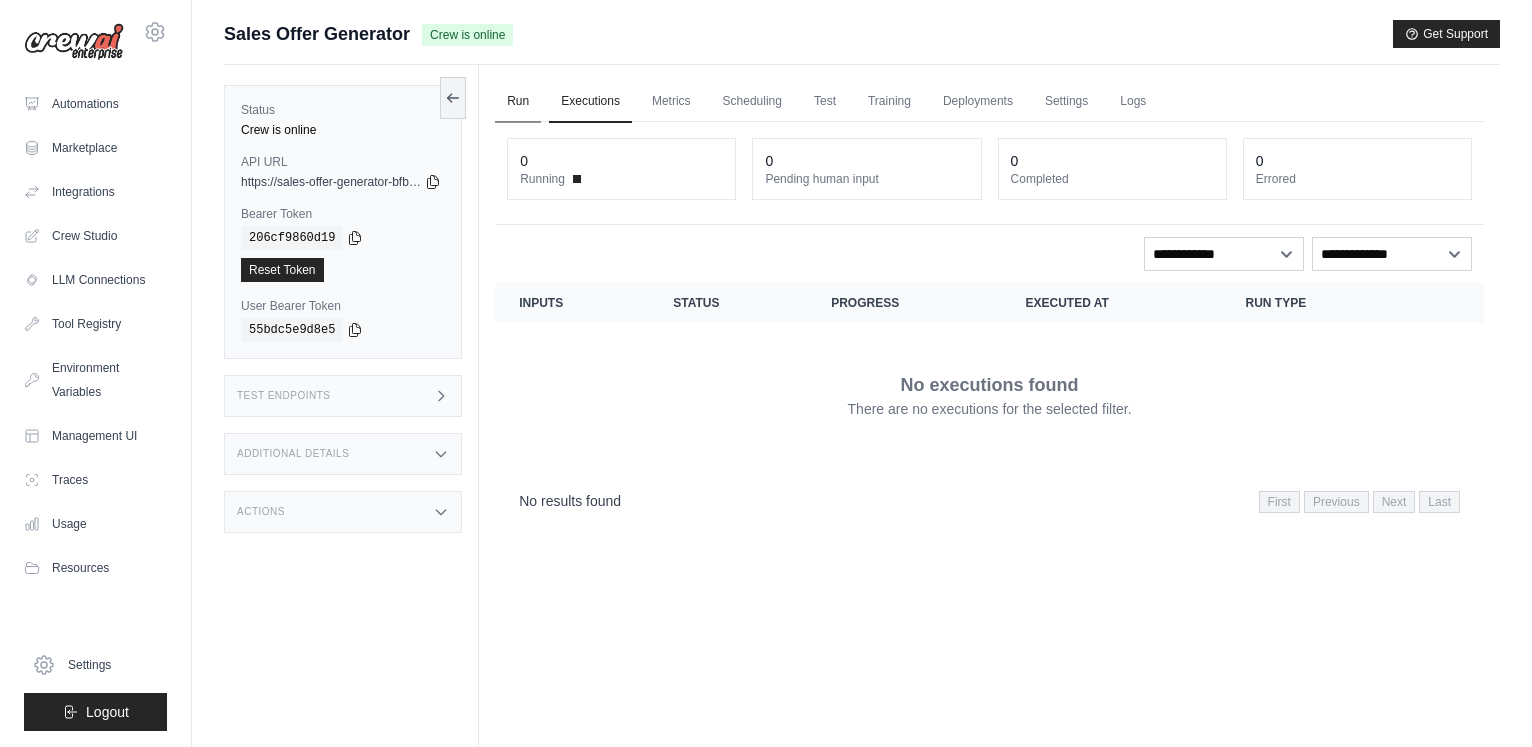 click on "Run" at bounding box center [518, 102] 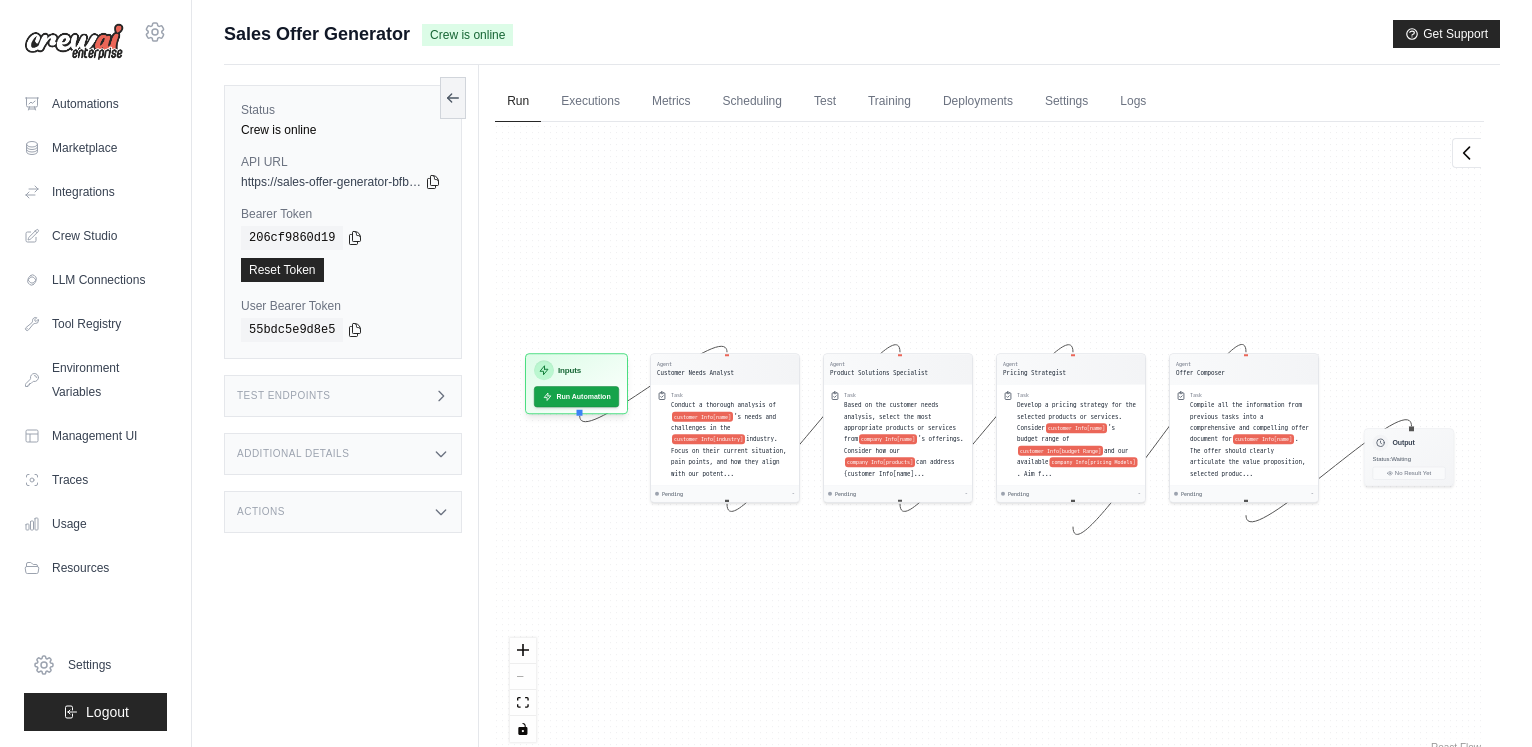 click on "Agent Customer Needs Analyst Task Conduct a thorough analysis of  customer Info[name] 's needs and challenges in the  customer Info[industry]  industry. Focus on their current situation, pain points, and how they align with our potent... Pending - Agent Product Solutions Specialist Task Based on the customer needs analysis, select the most appropriate products or services from  company Info[name] 's offerings. Consider how our  company Info[products]  can address {customer Info[name]... Pending - Agent Pricing Strategist Task Develop a pricing strategy for the selected products or services. Consider  customer Info[name] 's budget range of  customer Info[budget Range]  and our available  company Info[pricing Models] . Aim f... Pending - Agent Offer Composer Task Compile all the information from previous tasks into a comprehensive and compelling offer document for  customer Info[name] . The offer should clearly articulate the value proposition, selected produc... Pending - Inputs Run Automation Output Status:" at bounding box center (989, 439) 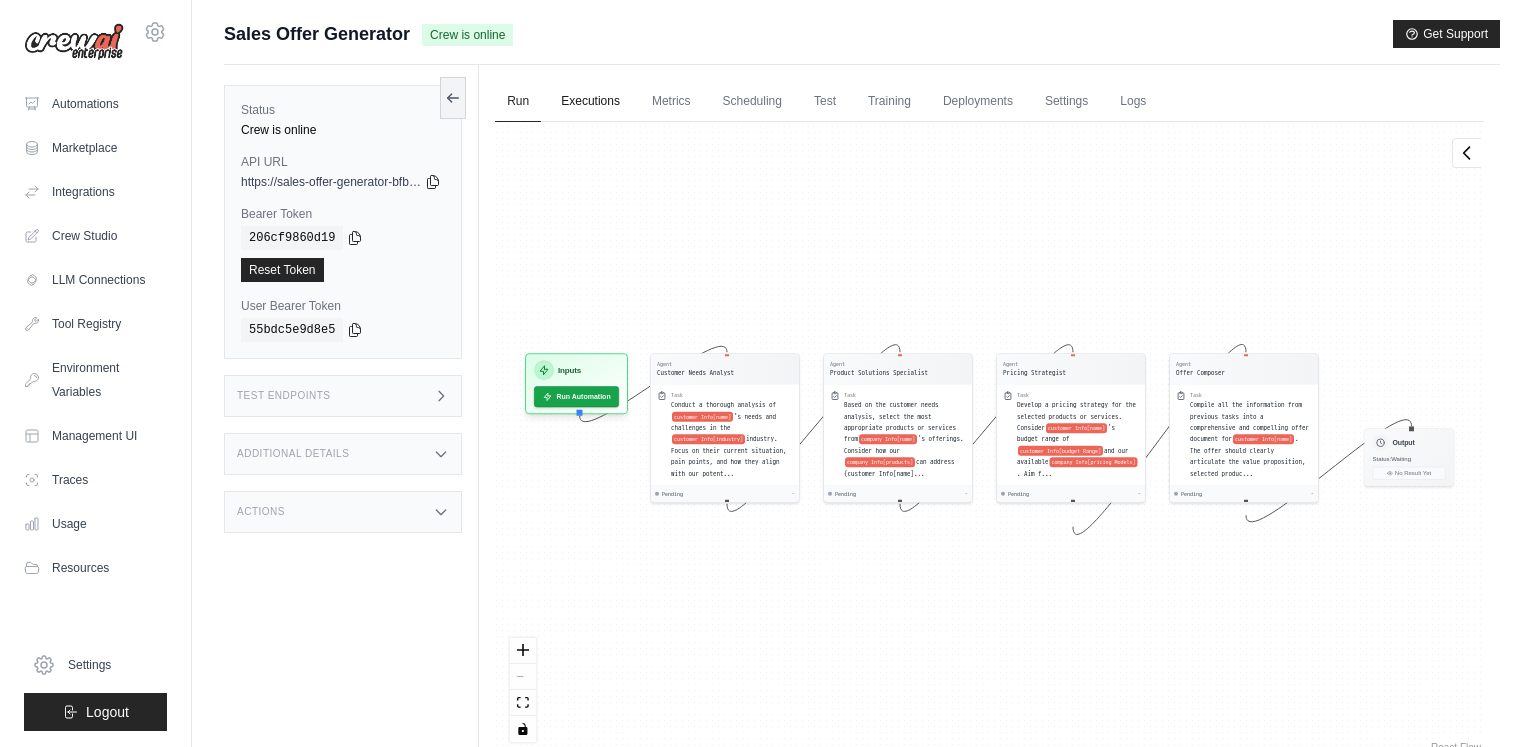 click on "Executions" at bounding box center (590, 102) 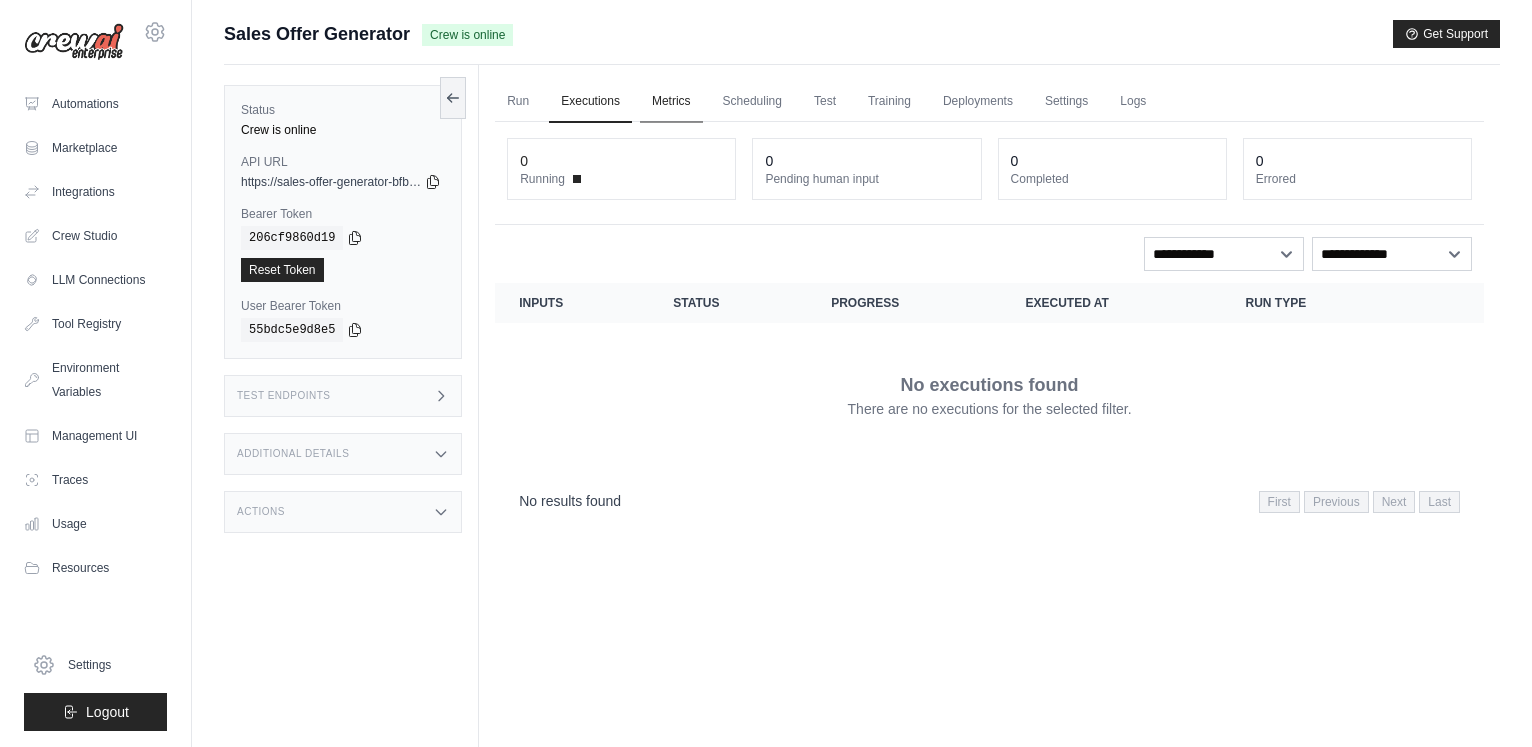 click on "Metrics" at bounding box center (671, 102) 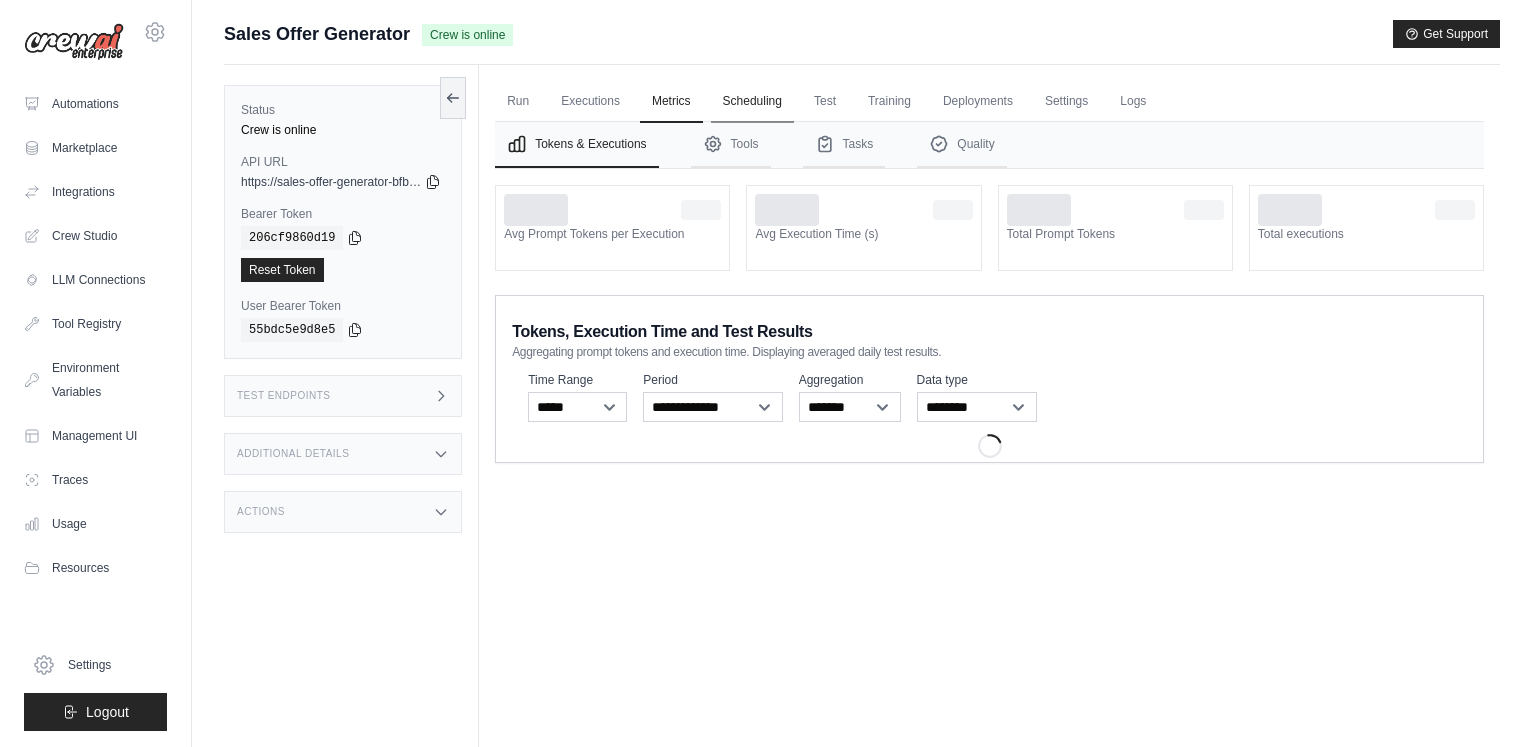 click on "Scheduling" at bounding box center [752, 102] 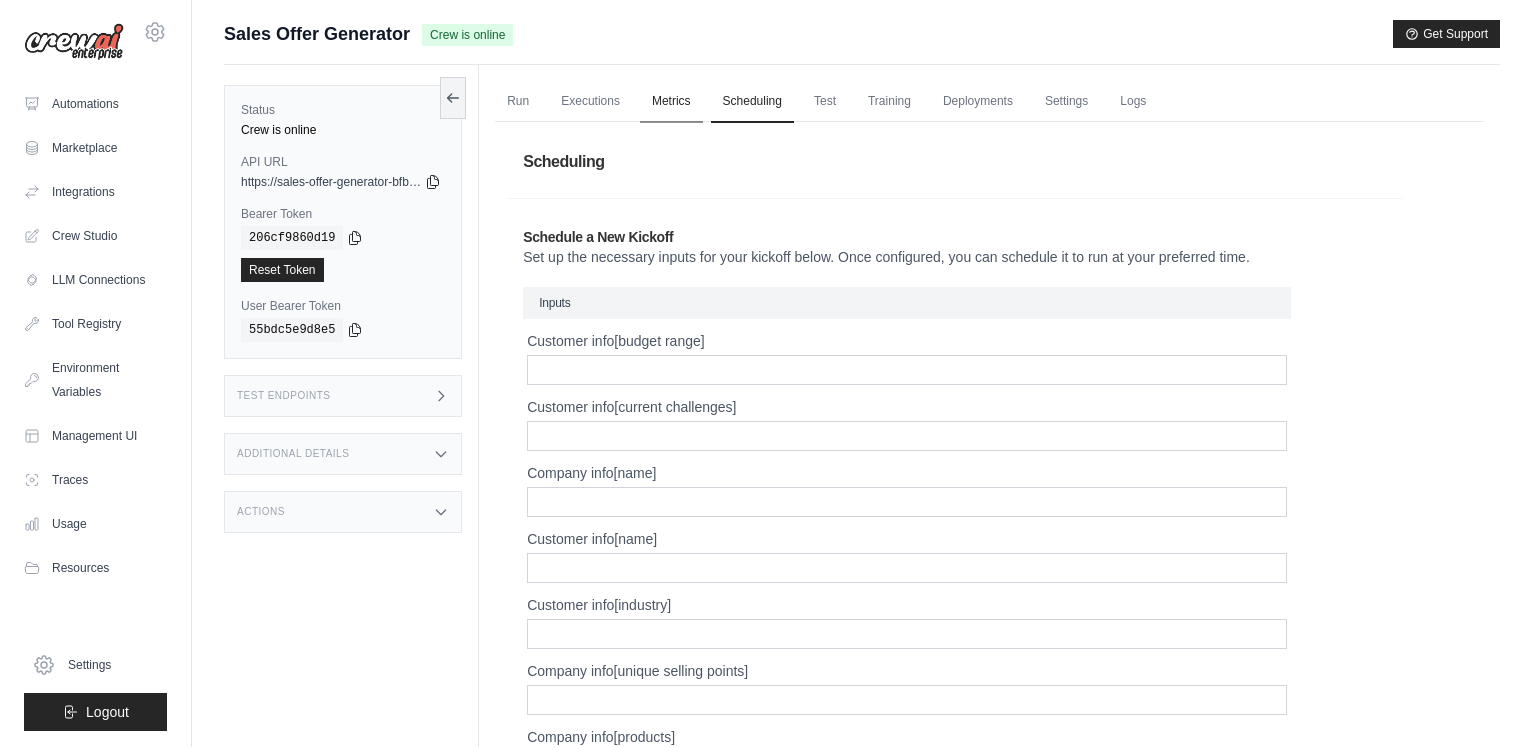 click on "Metrics" at bounding box center (671, 102) 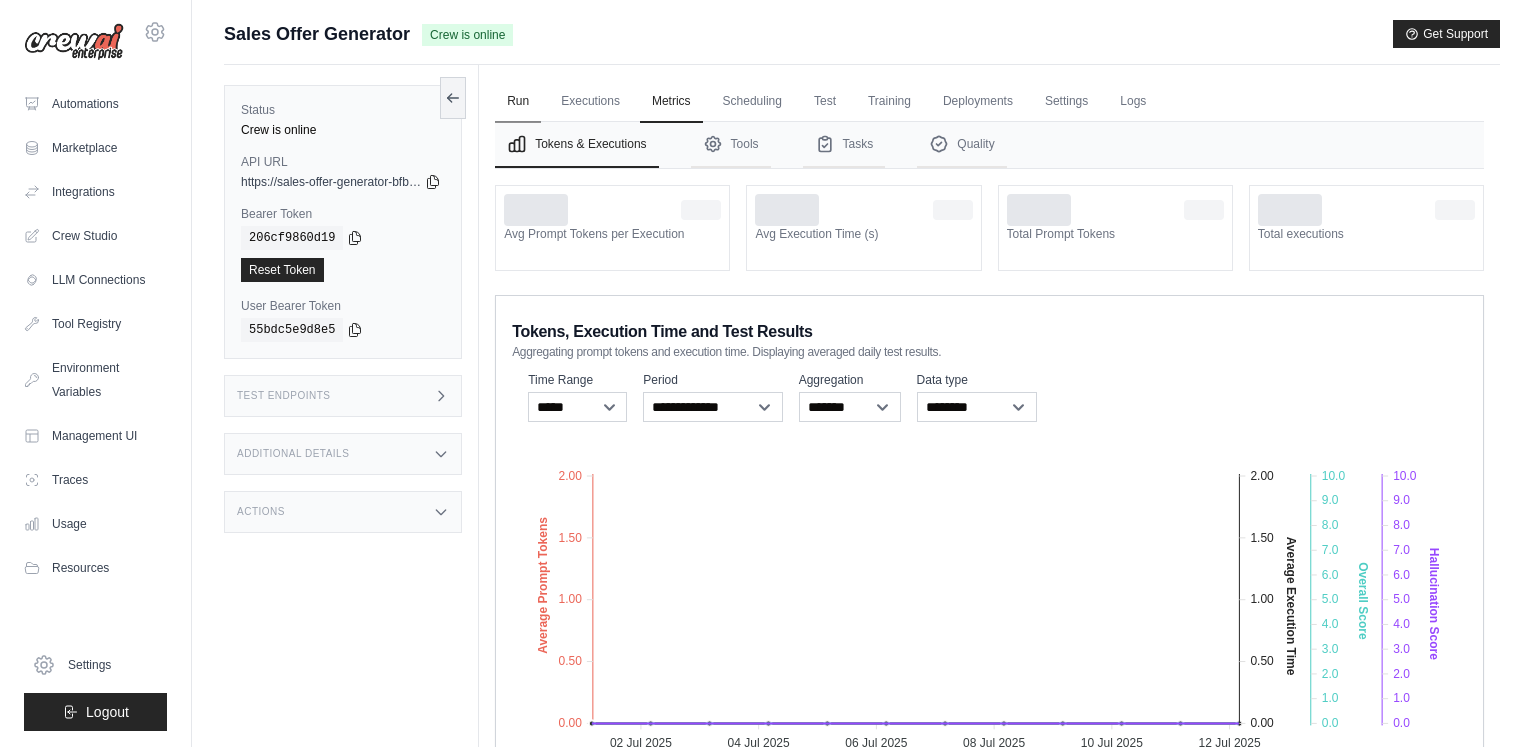 click on "Run" at bounding box center (518, 102) 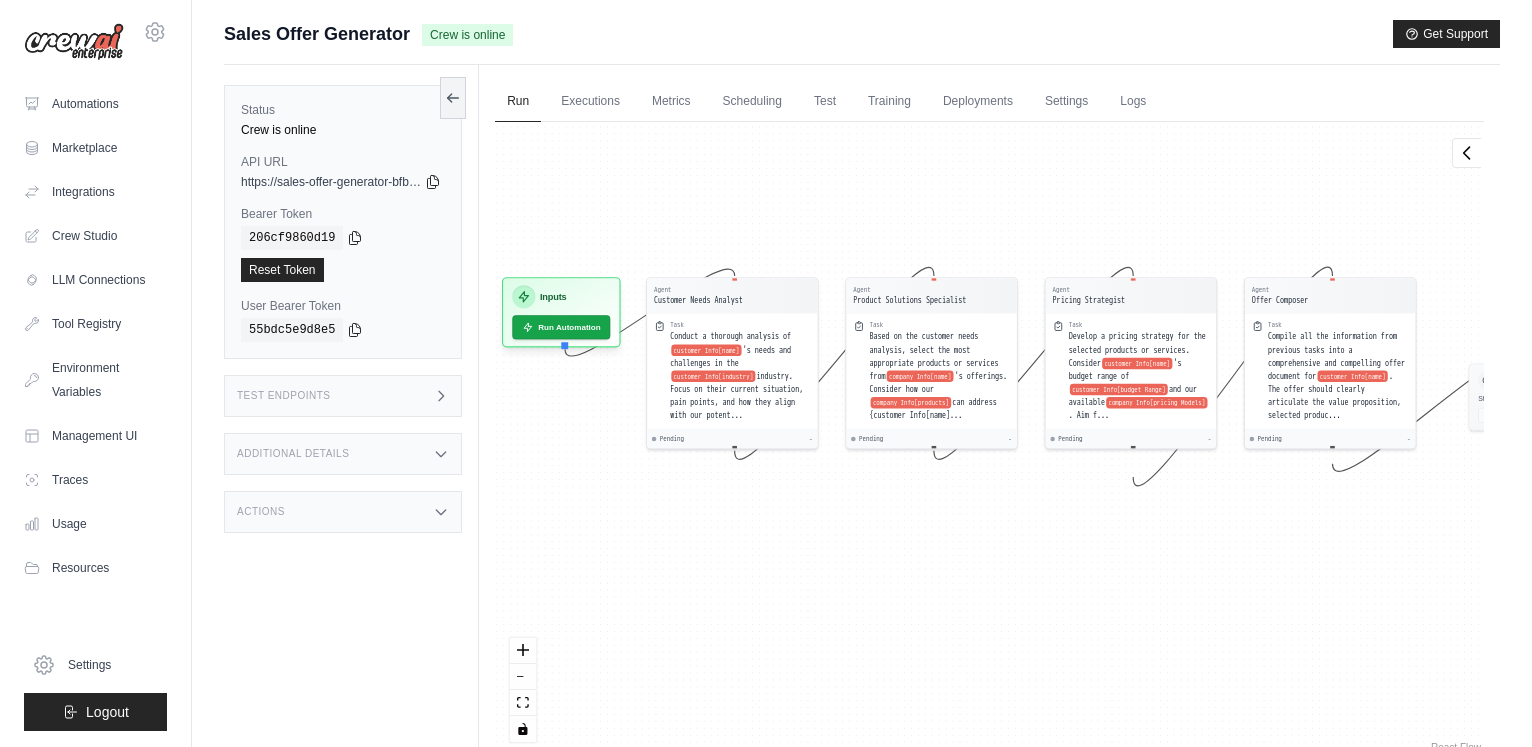drag, startPoint x: 859, startPoint y: 280, endPoint x: 892, endPoint y: 196, distance: 90.24966 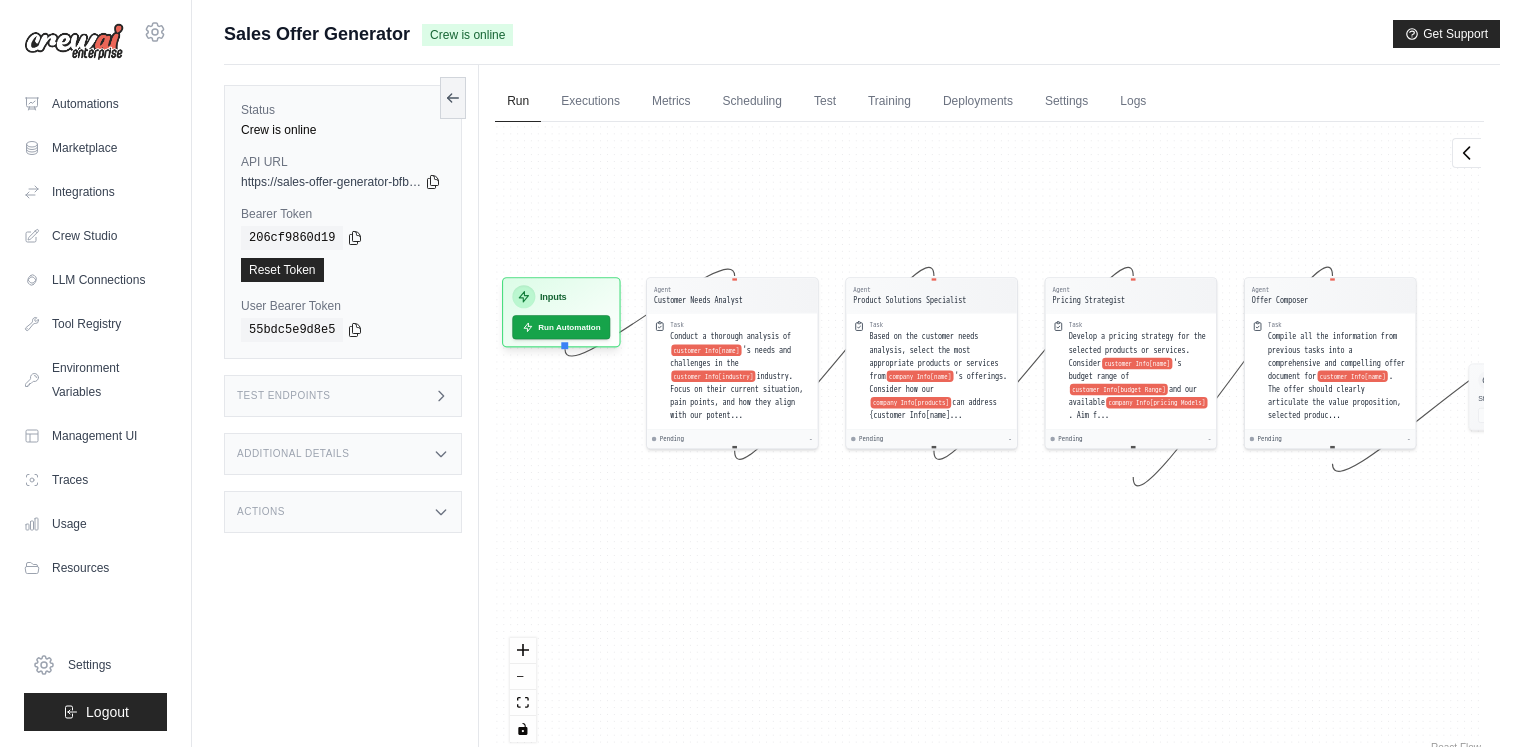 click on "Agent Customer Needs Analyst Task Conduct a thorough analysis of  customer Info[name] 's needs and challenges in the  customer Info[industry]  industry. Focus on their current situation, pain points, and how they align with our potent... Pending - Agent Product Solutions Specialist Task Based on the customer needs analysis, select the most appropriate products or services from  company Info[name] 's offerings. Consider how our  company Info[products]  can address {customer Info[name]... Pending - Agent Pricing Strategist Task Develop a pricing strategy for the selected products or services. Consider  customer Info[name] 's budget range of  customer Info[budget Range]  and our available  company Info[pricing Models] . Aim f... Pending - Agent Offer Composer Task Compile all the information from previous tasks into a comprehensive and compelling offer document for  customer Info[name] . The offer should clearly articulate the value proposition, selected produc... Pending - Inputs Run Automation Output Status:" at bounding box center (989, 439) 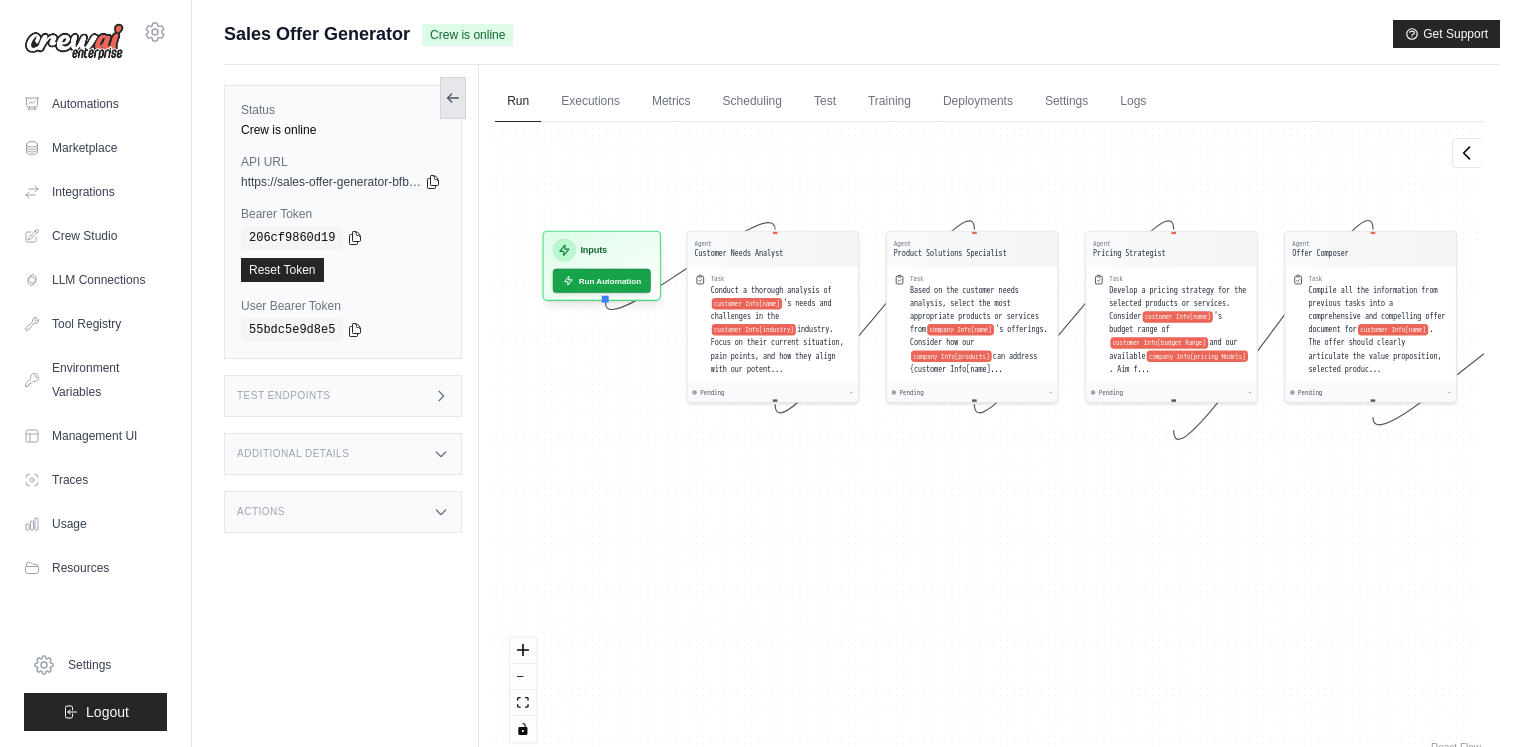 click 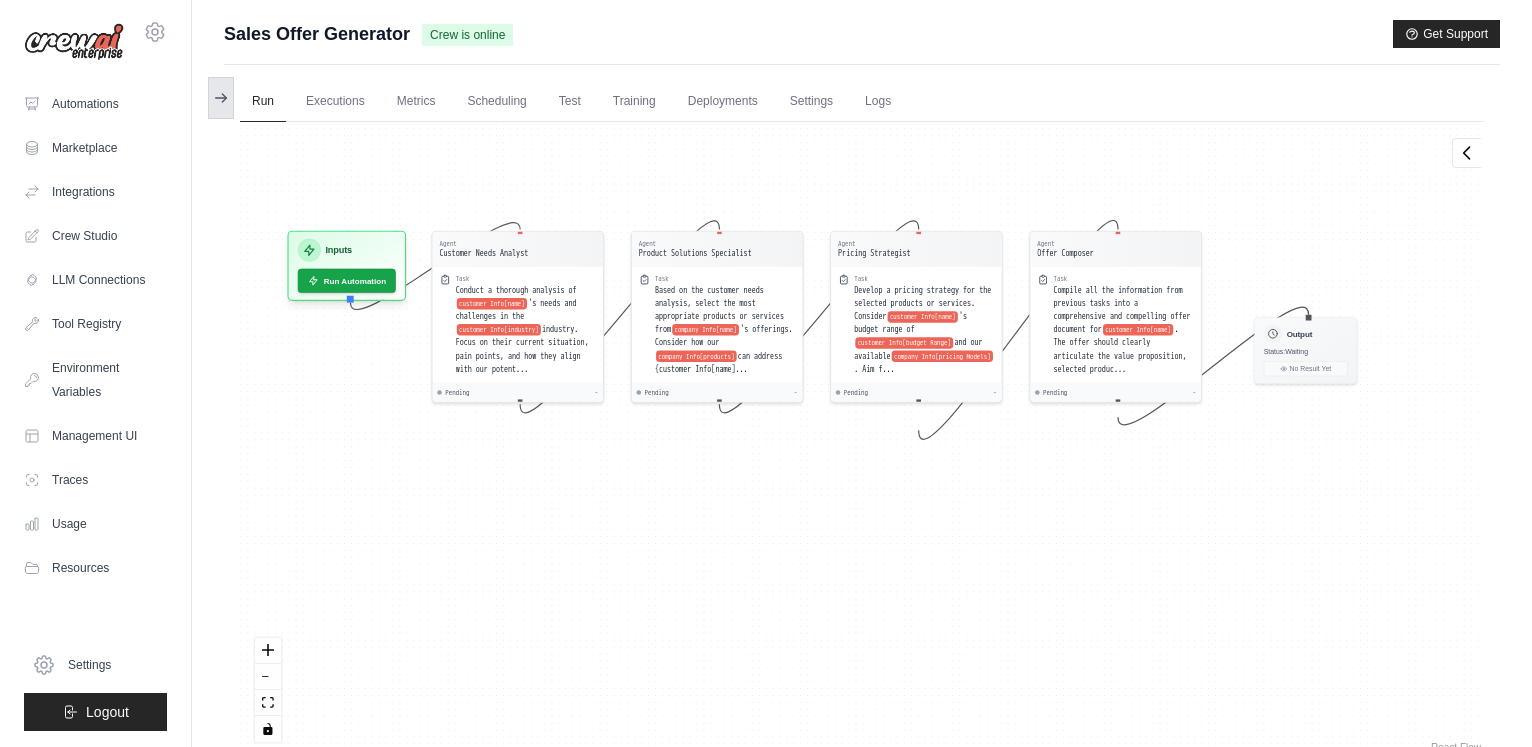click 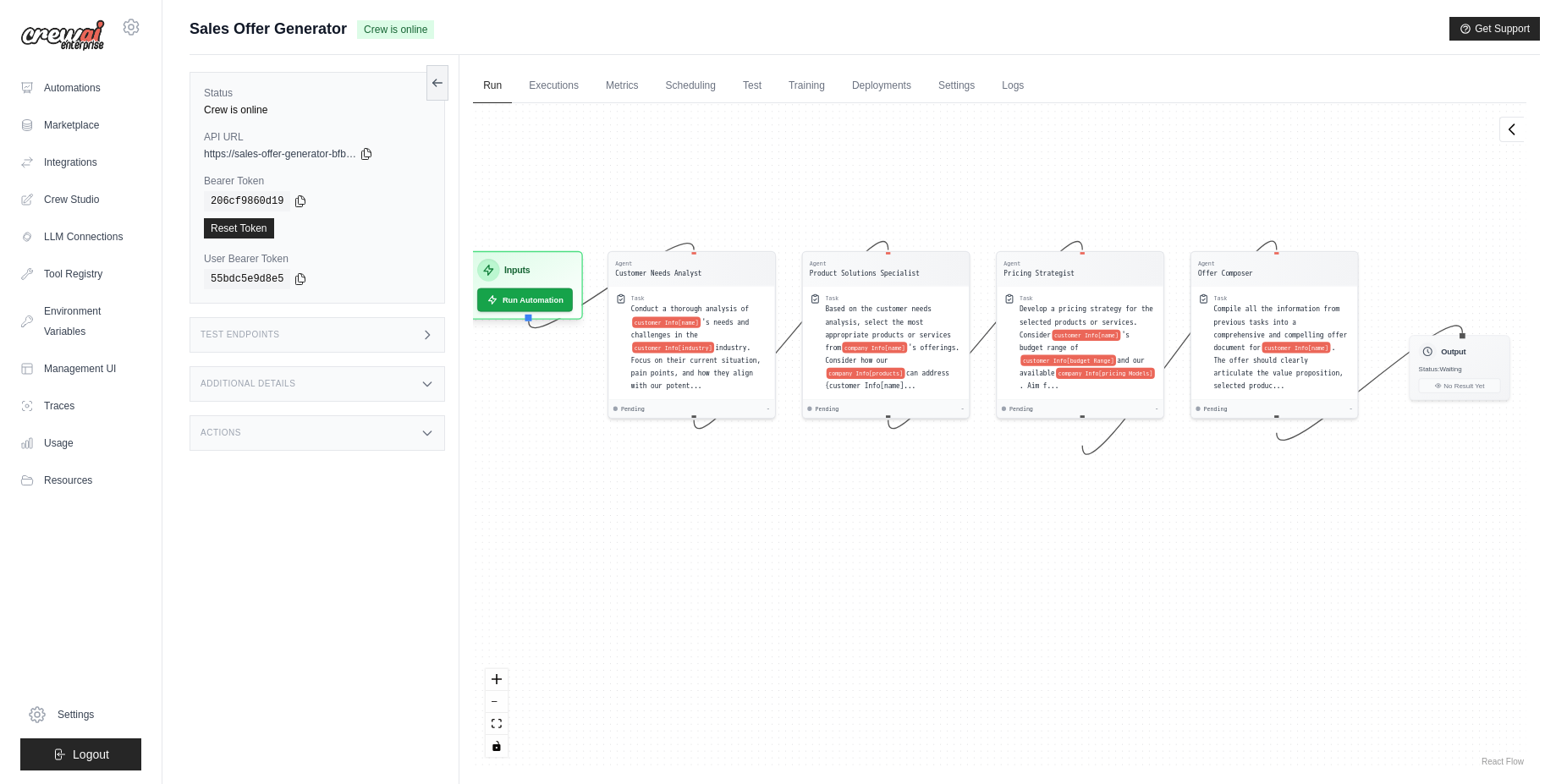 drag, startPoint x: 696, startPoint y: 124, endPoint x: 697, endPoint y: 224, distance: 100.005 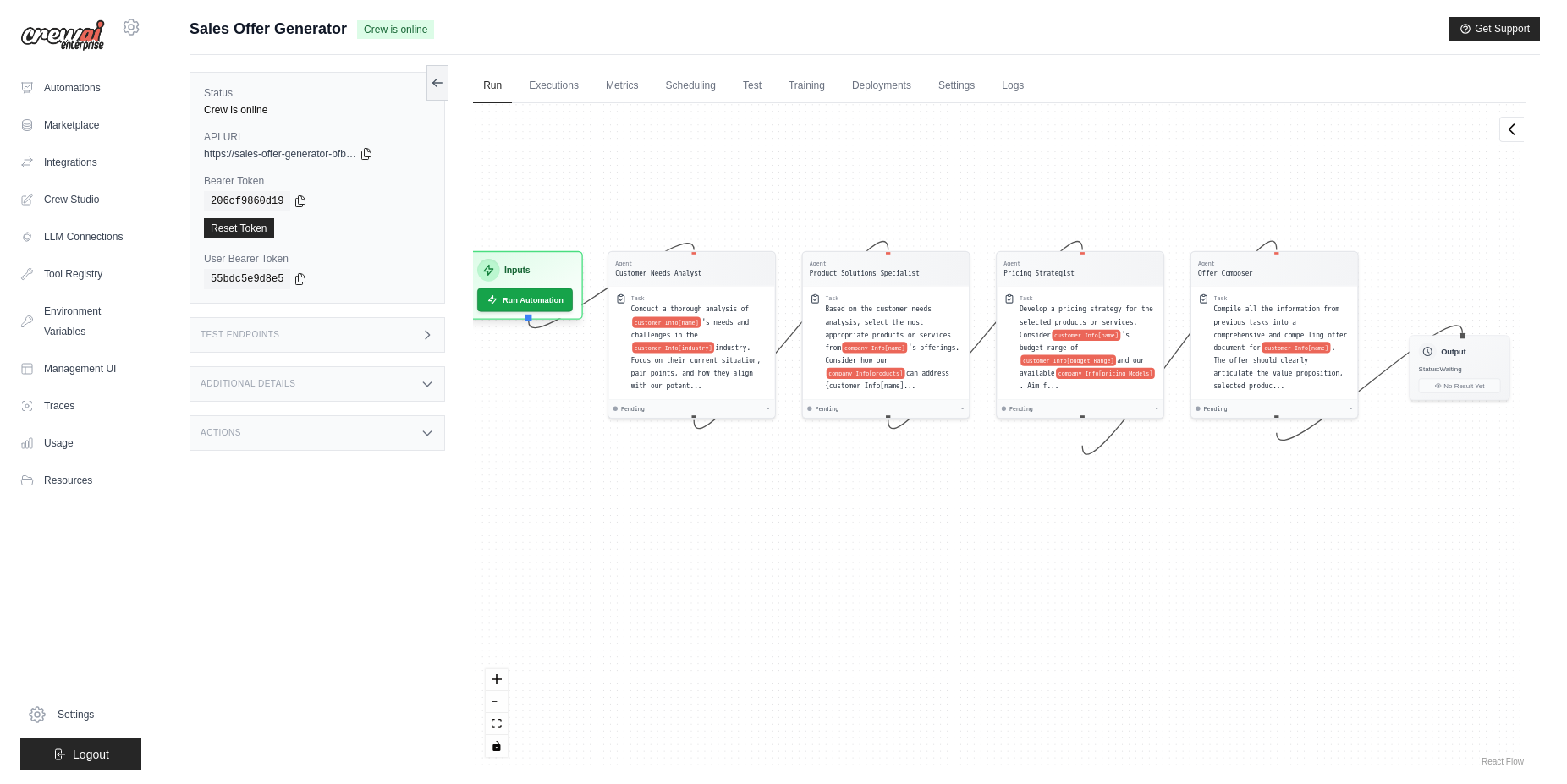 click on "Agent Customer Needs Analyst Task Conduct a thorough analysis of  customer Info[name] 's needs and challenges in the  customer Info[industry]  industry. Focus on their current situation, pain points, and how they align with our potent... Pending - Agent Product Solutions Specialist Task Based on the customer needs analysis, select the most appropriate products or services from  company Info[name] 's offerings. Consider how our  company Info[products]  can address {customer Info[name]... Pending - Agent Pricing Strategist Task Develop a pricing strategy for the selected products or services. Consider  customer Info[name] 's budget range of  customer Info[budget Range]  and our available  company Info[pricing Models] . Aim f... Pending - Agent Offer Composer Task Compile all the information from previous tasks into a comprehensive and compelling offer document for  customer Info[name] . The offer should clearly articulate the value proposition, selected produc... Pending - Inputs Run Automation Output Status:" at bounding box center [999, 436] 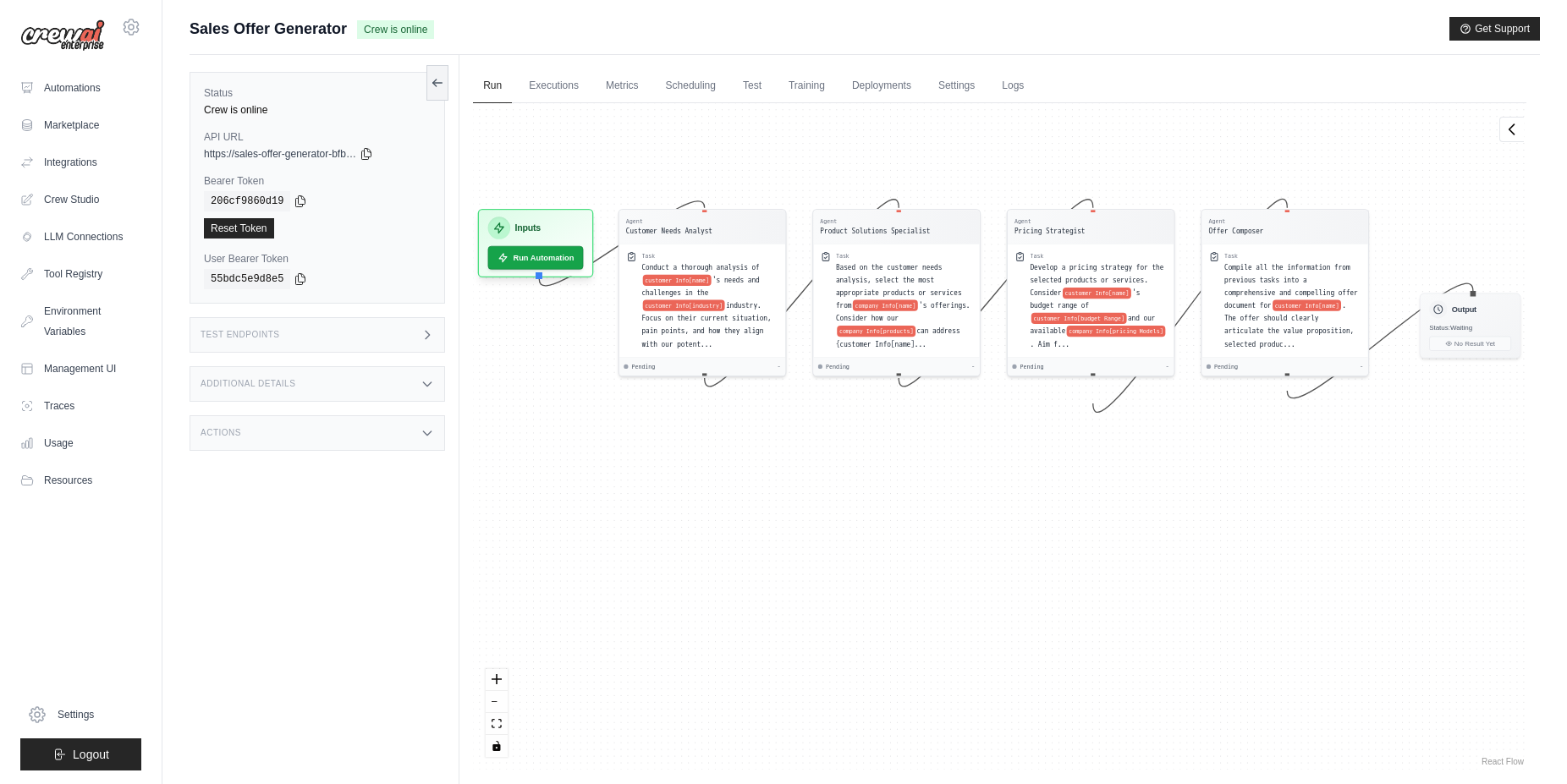 drag, startPoint x: 540, startPoint y: 480, endPoint x: 550, endPoint y: 437, distance: 44.14748 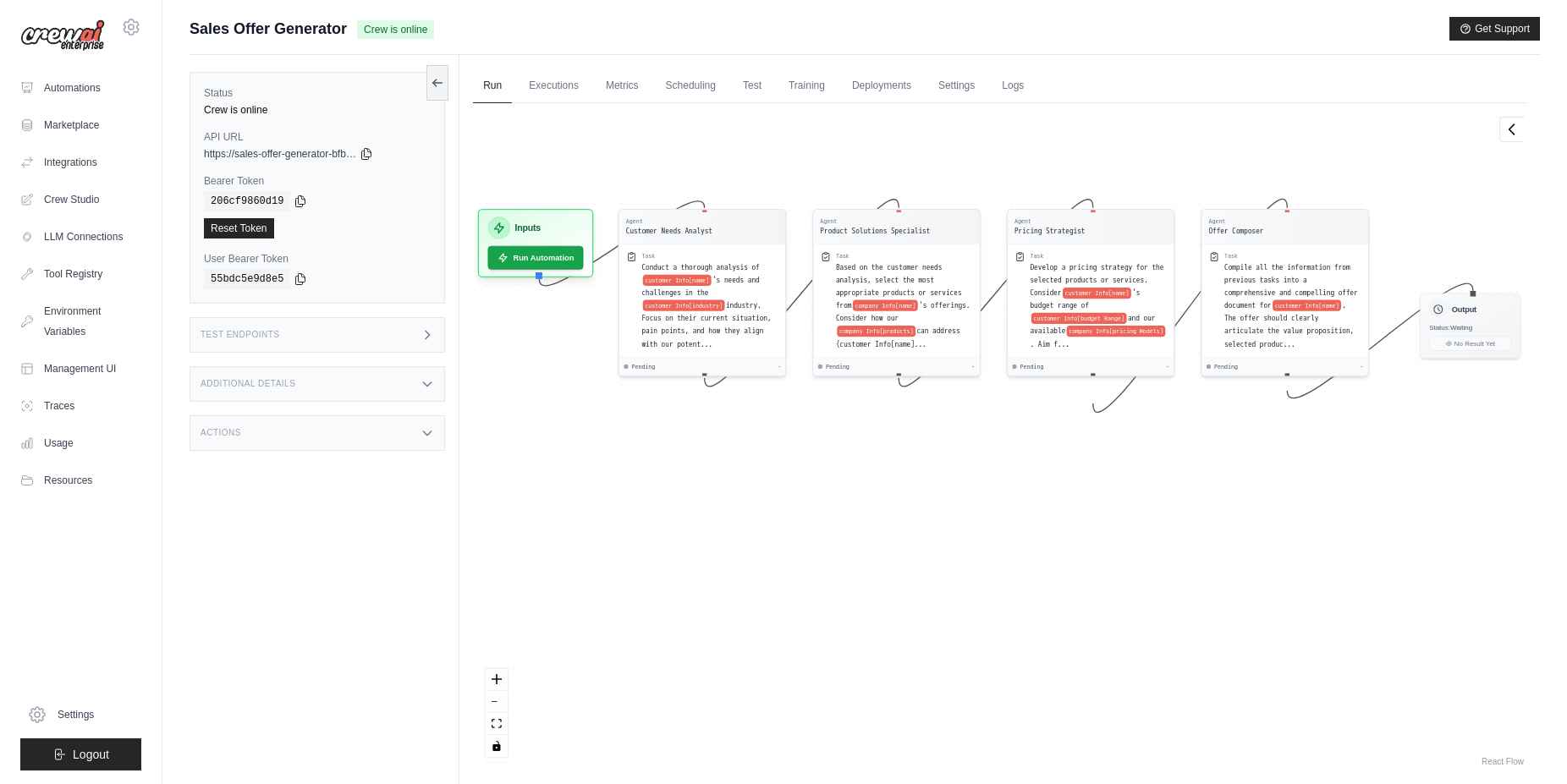 click on "Agent Customer Needs Analyst Task Conduct a thorough analysis of  customer Info[name] 's needs and challenges in the  customer Info[industry]  industry. Focus on their current situation, pain points, and how they align with our potent... Pending - Agent Product Solutions Specialist Task Based on the customer needs analysis, select the most appropriate products or services from  company Info[name] 's offerings. Consider how our  company Info[products]  can address {customer Info[name]... Pending - Agent Pricing Strategist Task Develop a pricing strategy for the selected products or services. Consider  customer Info[name] 's budget range of  customer Info[budget Range]  and our available  company Info[pricing Models] . Aim f... Pending - Agent Offer Composer Task Compile all the information from previous tasks into a comprehensive and compelling offer document for  customer Info[name] . The offer should clearly articulate the value proposition, selected produc... Pending - Inputs Run Automation Output Status:" at bounding box center (999, 436) 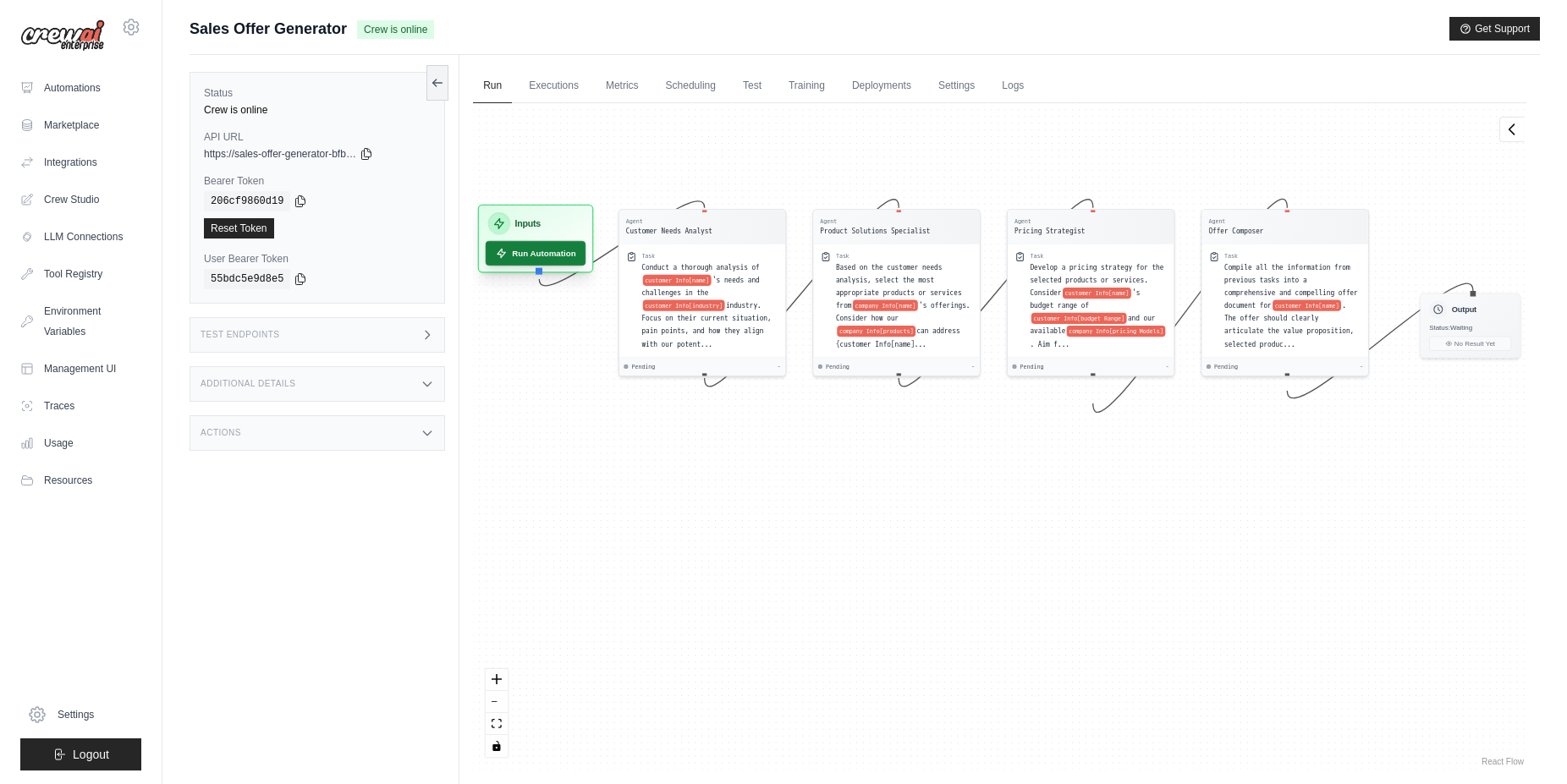click on "Run Automation" at bounding box center (536, 253) 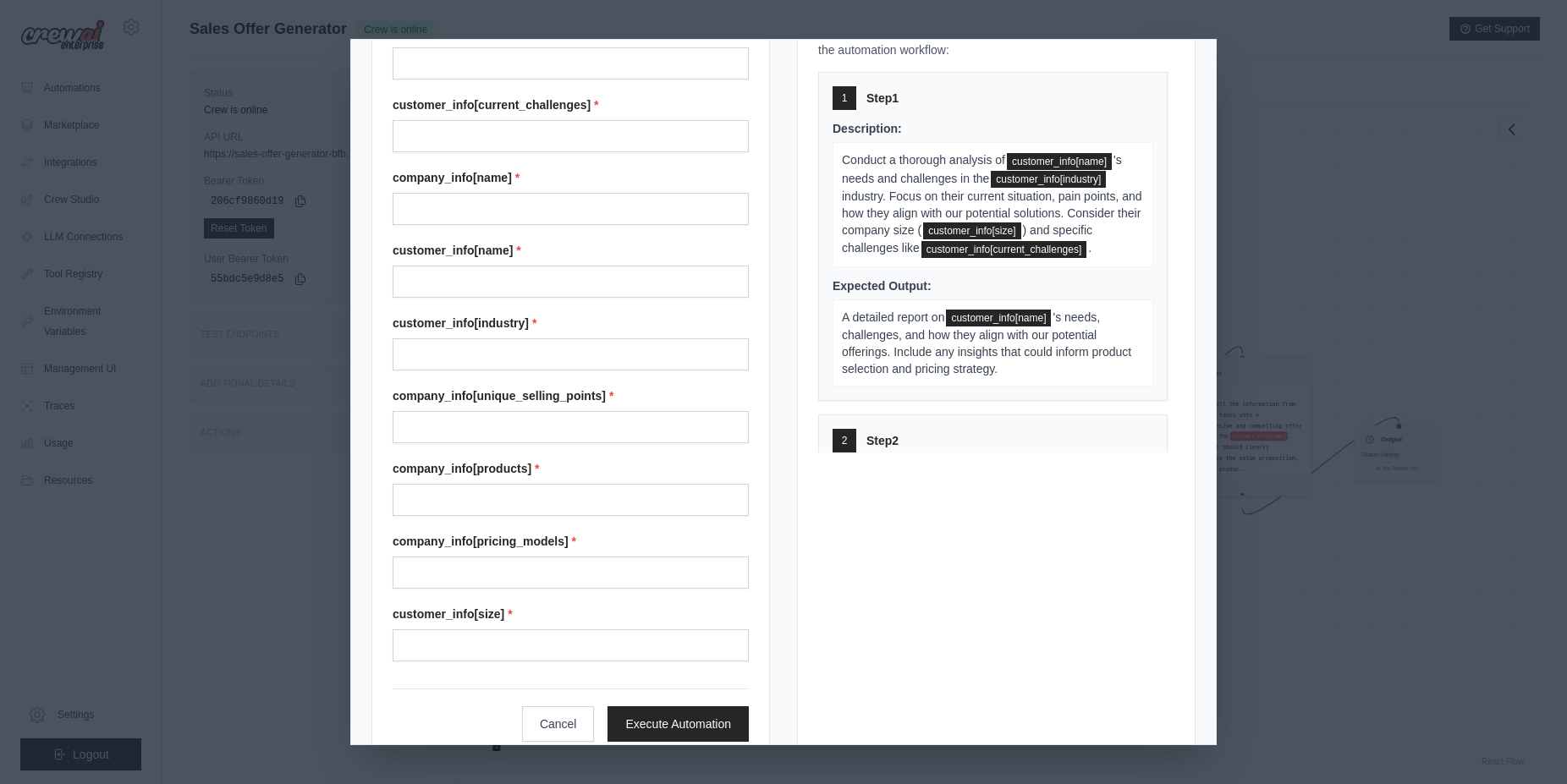 type 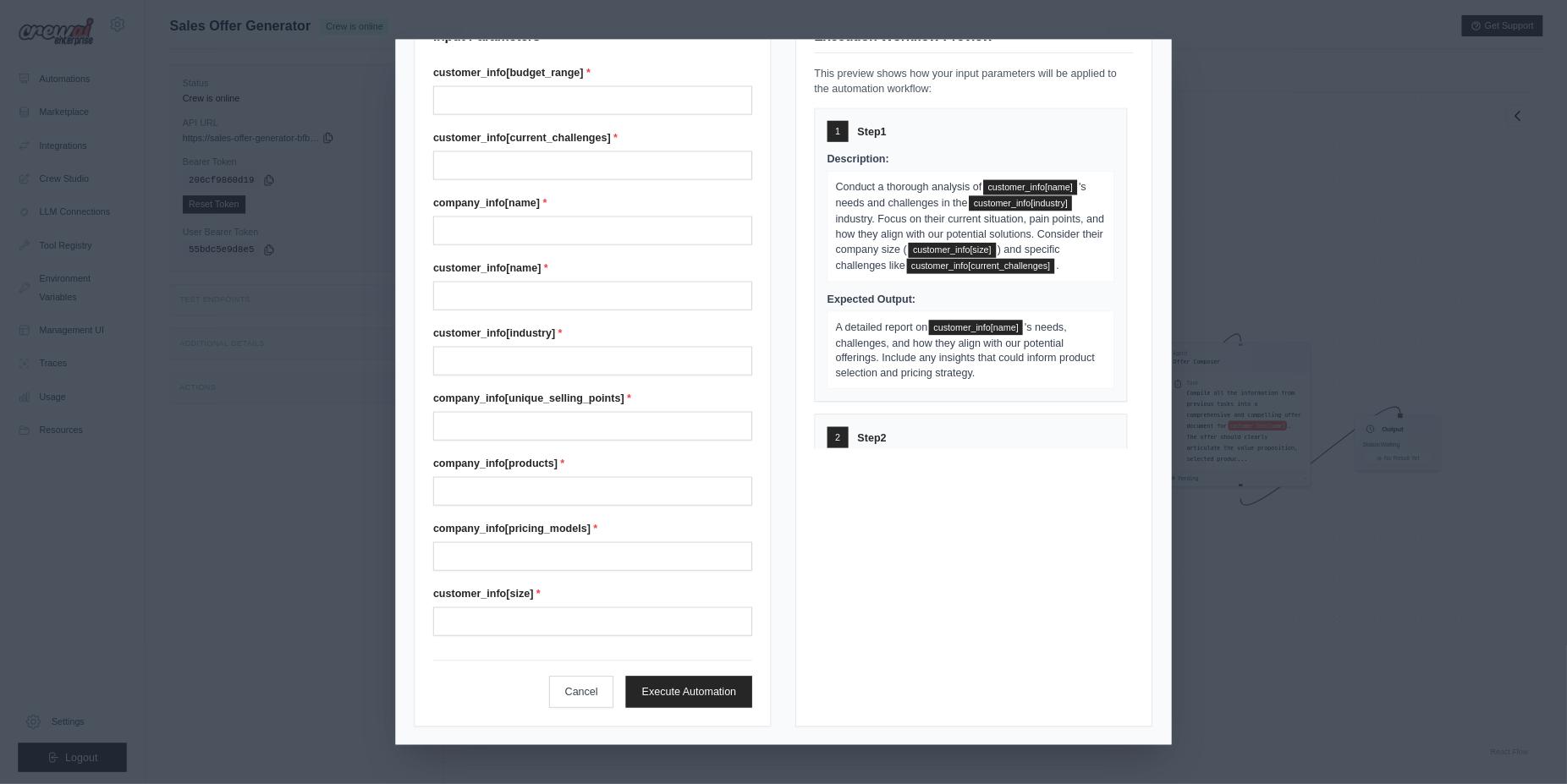 scroll, scrollTop: 0, scrollLeft: 0, axis: both 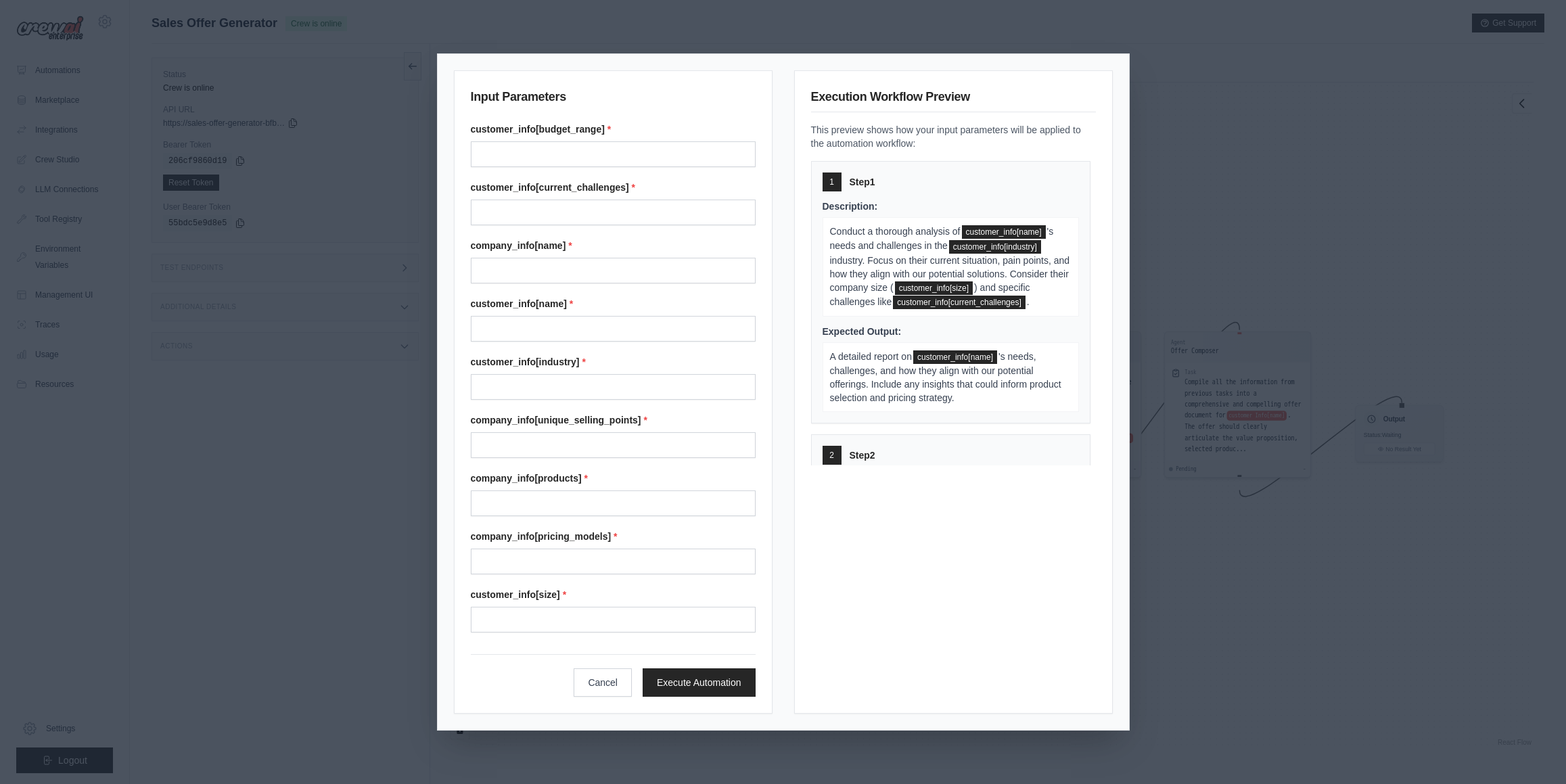 click on "Input Parameters customer_info[budget_range]   * customer_info[current_challenges]   * company_info[name]   * customer_info[name]   * customer_info[industry]   * company_info[unique_selling_points]   * company_info[products]   * company_info[pricing_models]   * customer_info[size]   * Cancel Execute Automation Execution Workflow Preview This preview shows how your input parameters will be applied to the automation workflow: 1 Step  1 Description: Conduct a thorough analysis of  customer_info[name] 's needs and challenges in the  customer_info[industry]  industry. Focus on their current situation, pain points, and how they align with our potential solutions. Consider their company size ( customer_info[size] ) and specific challenges like  customer_info[current_challenges] .
Expected Output: A detailed report on  customer_info[name] 's needs, challenges, and how they align with our potential offerings. Include any insights that could inform product selection and pricing strategy.
2 Step  2 Description: 3 3 4" at bounding box center [783, 392] 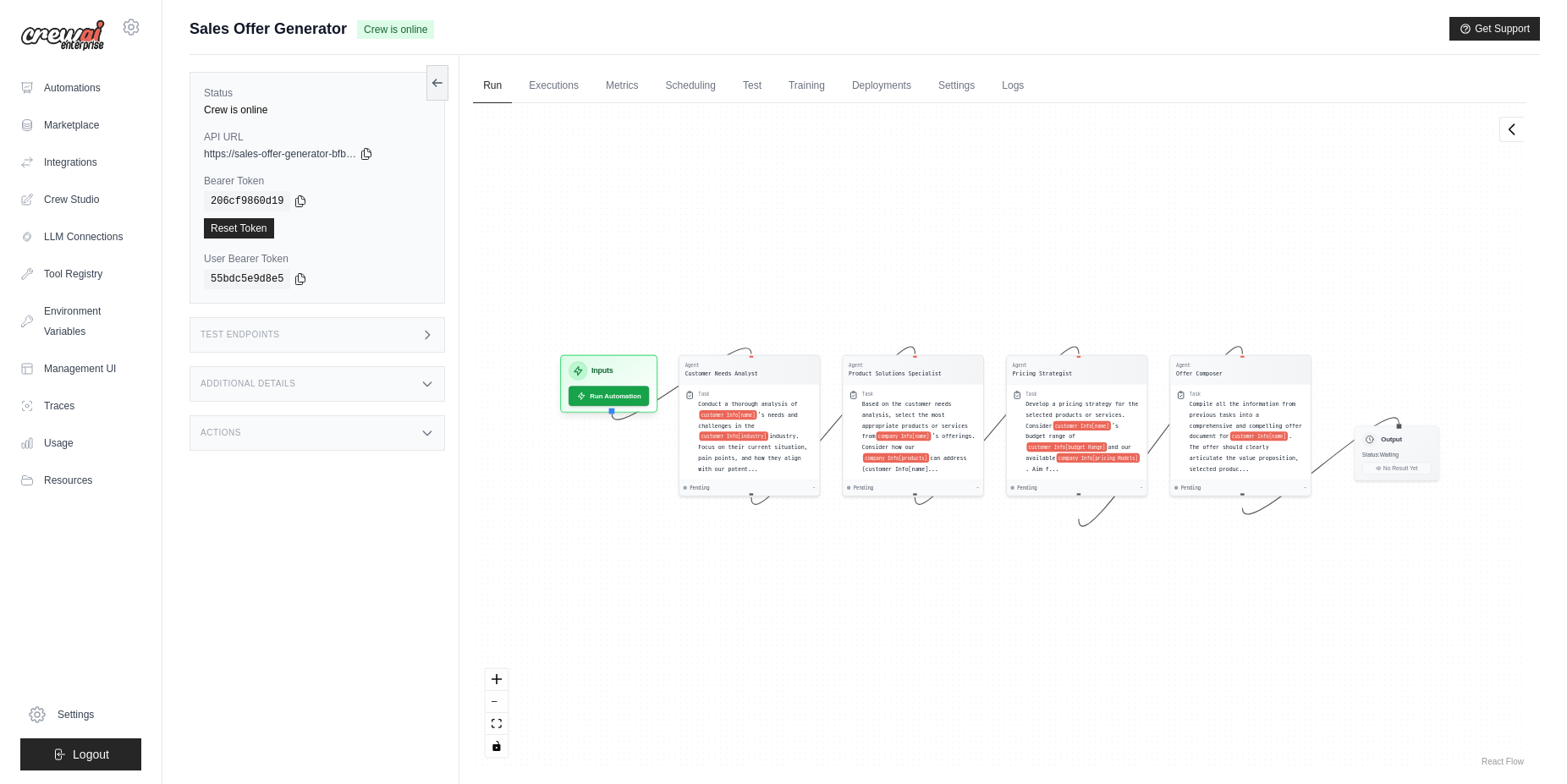 drag, startPoint x: 190, startPoint y: 26, endPoint x: 348, endPoint y: 32, distance: 158.11388 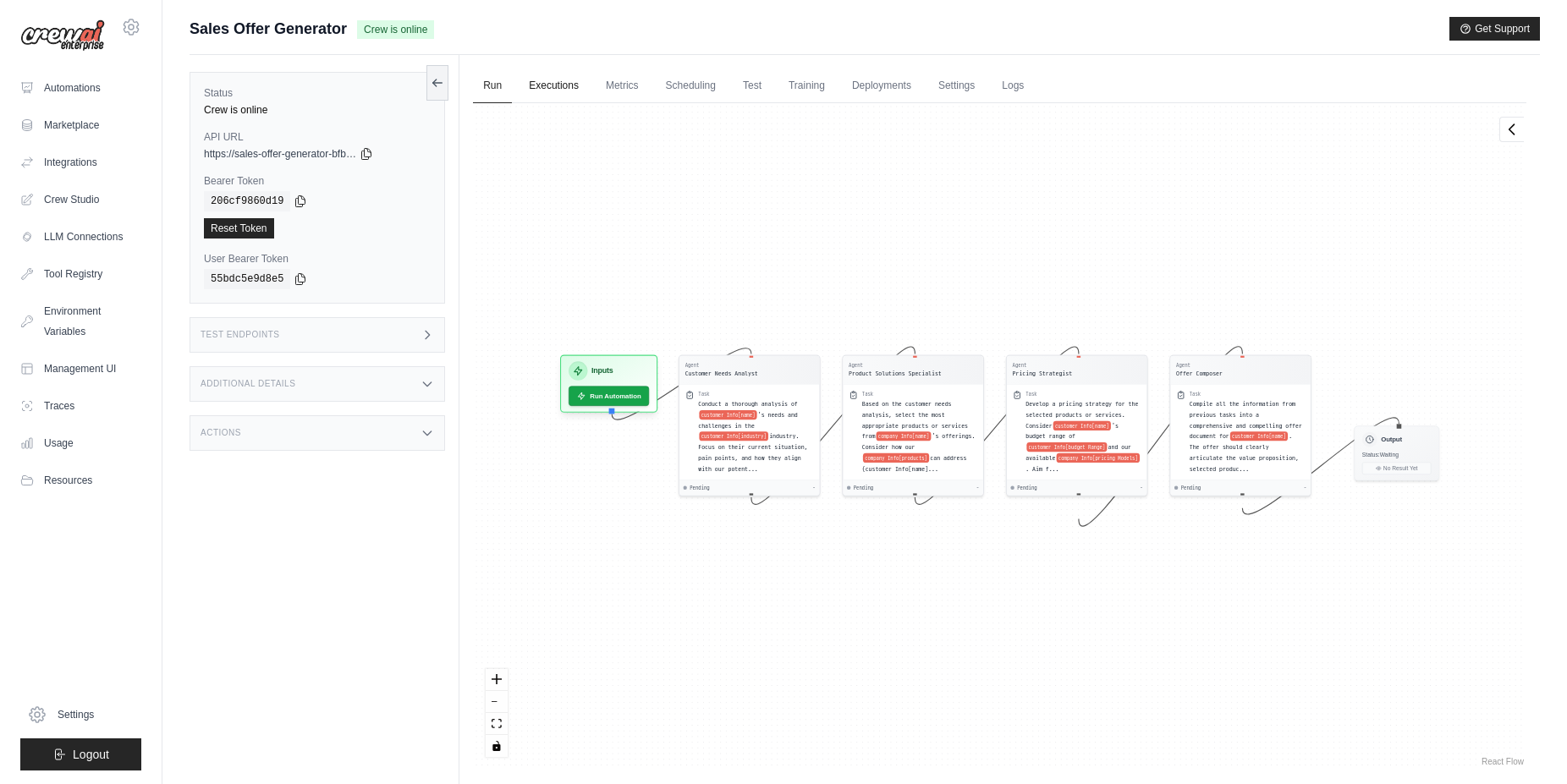 click on "Executions" at bounding box center (553, 86) 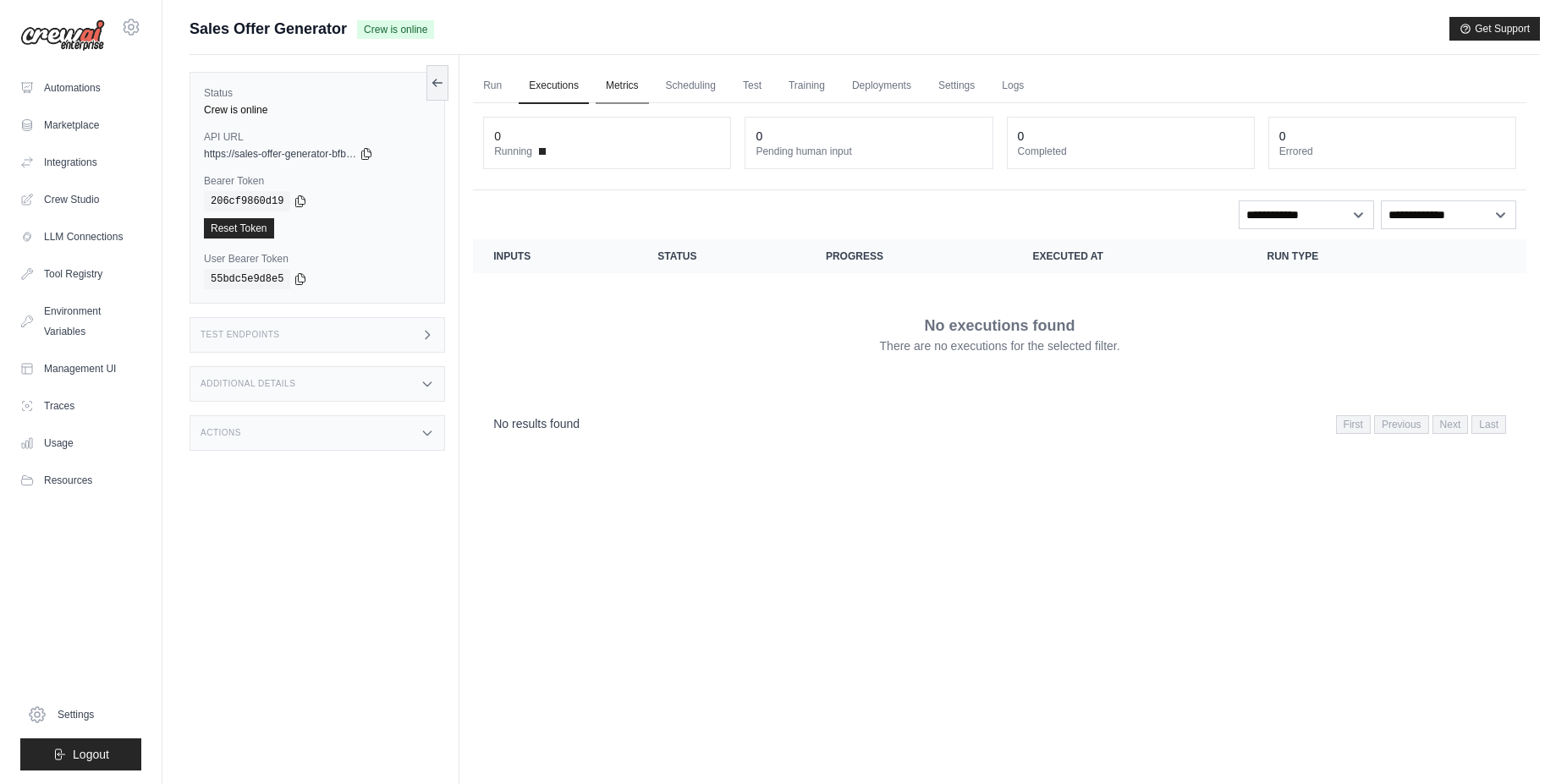 click on "Metrics" at bounding box center [622, 86] 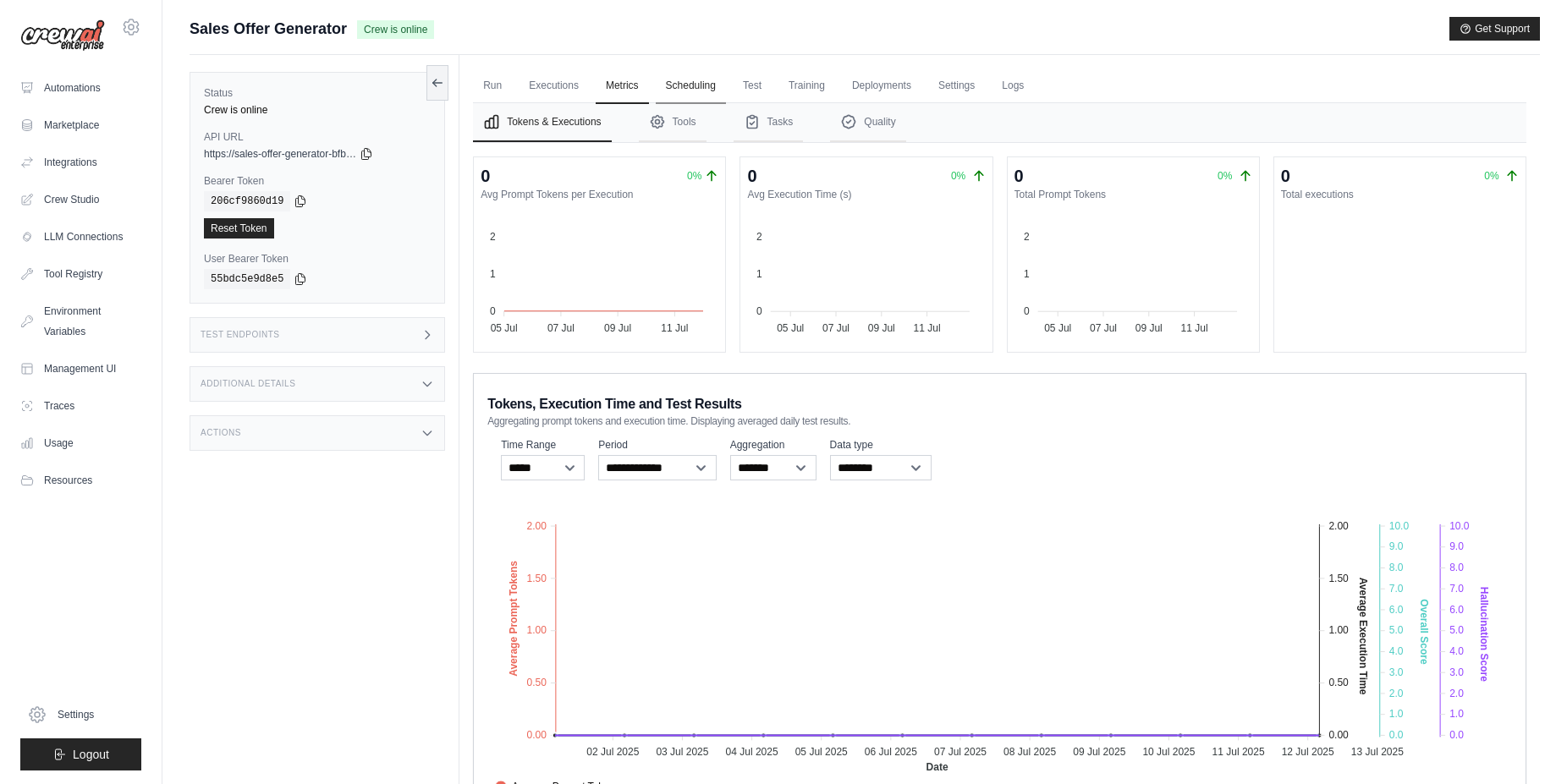 click on "Scheduling" at bounding box center [690, 86] 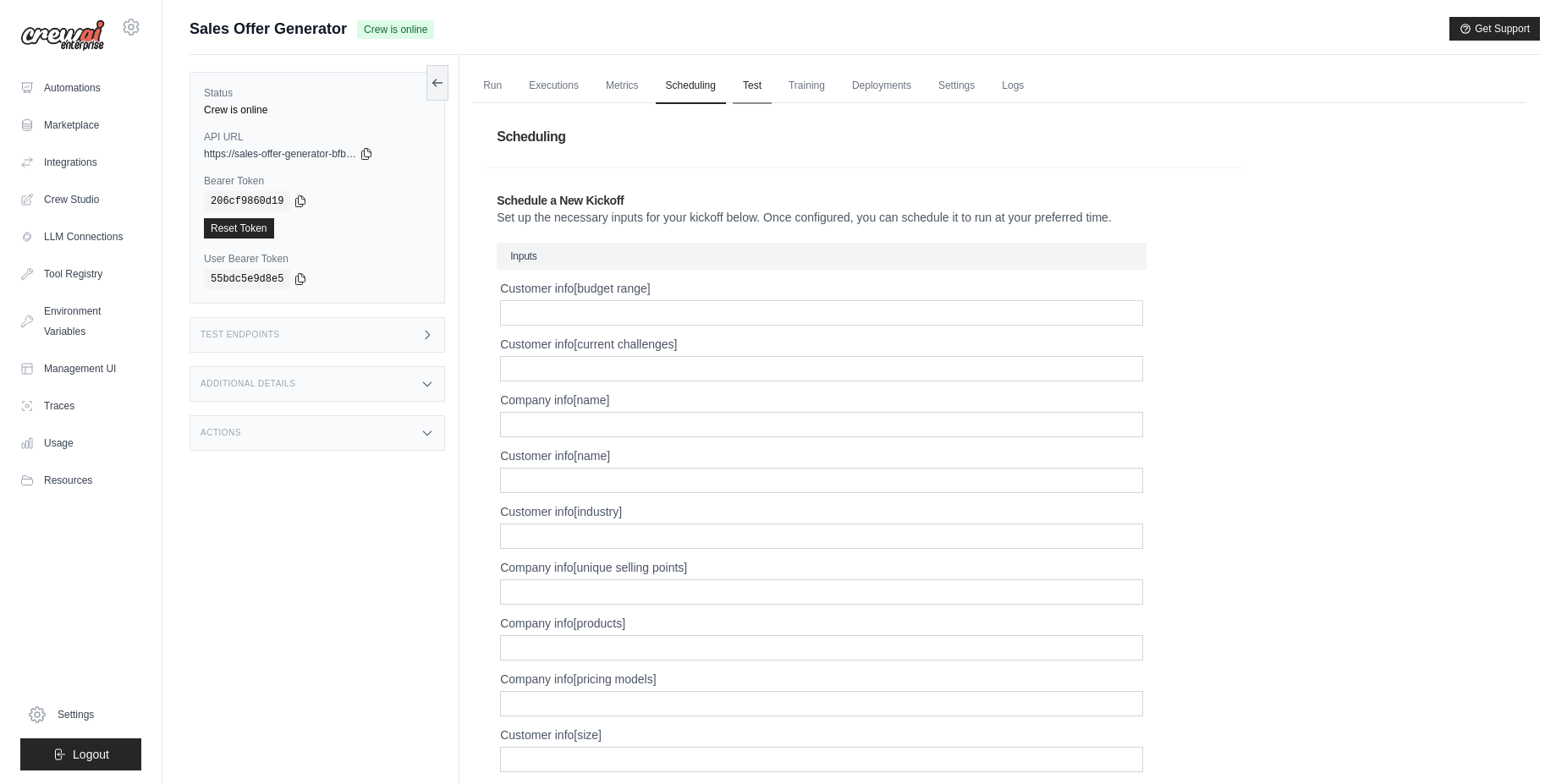 click on "Test" at bounding box center [752, 86] 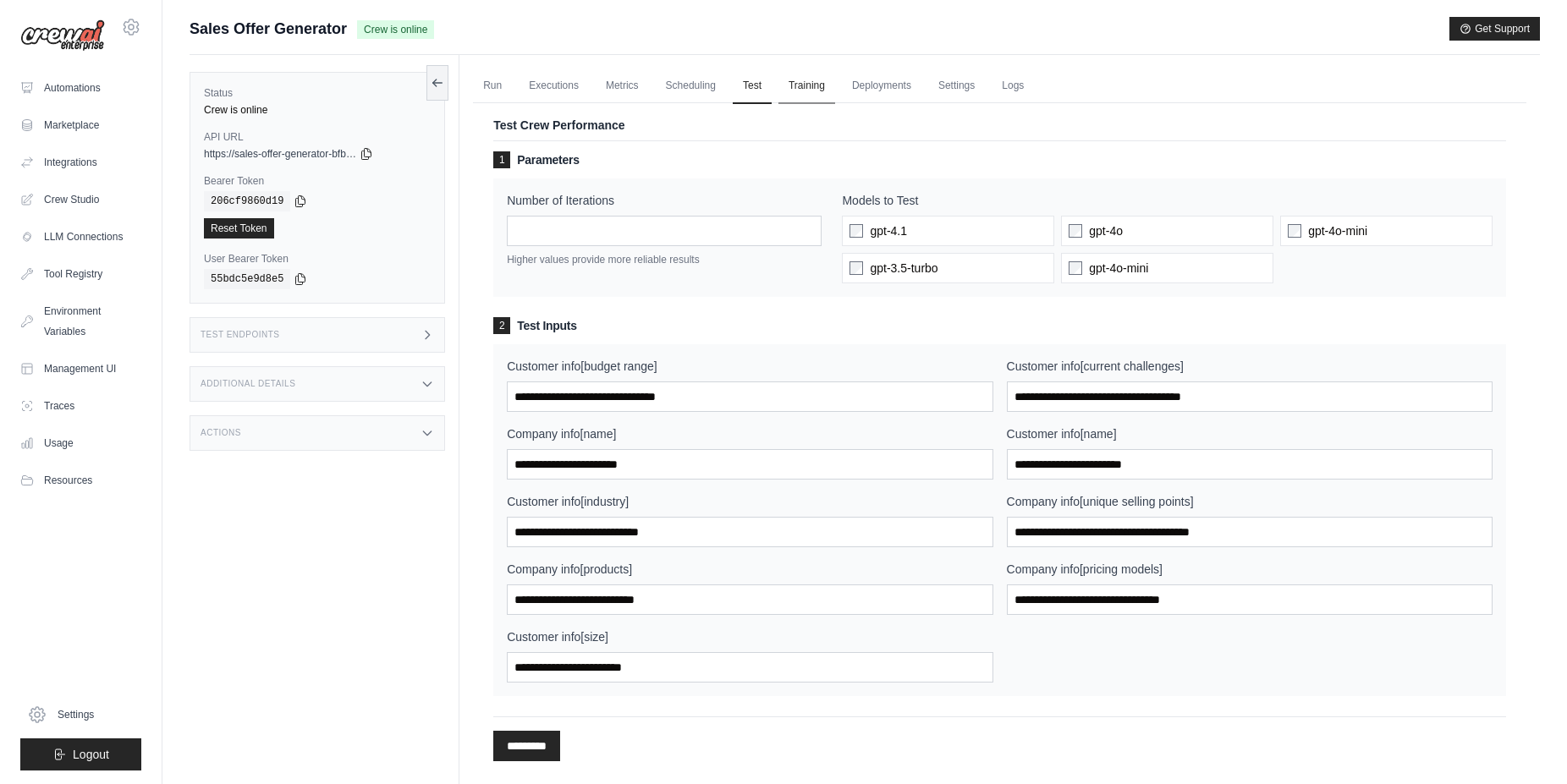 click on "Training" at bounding box center (806, 86) 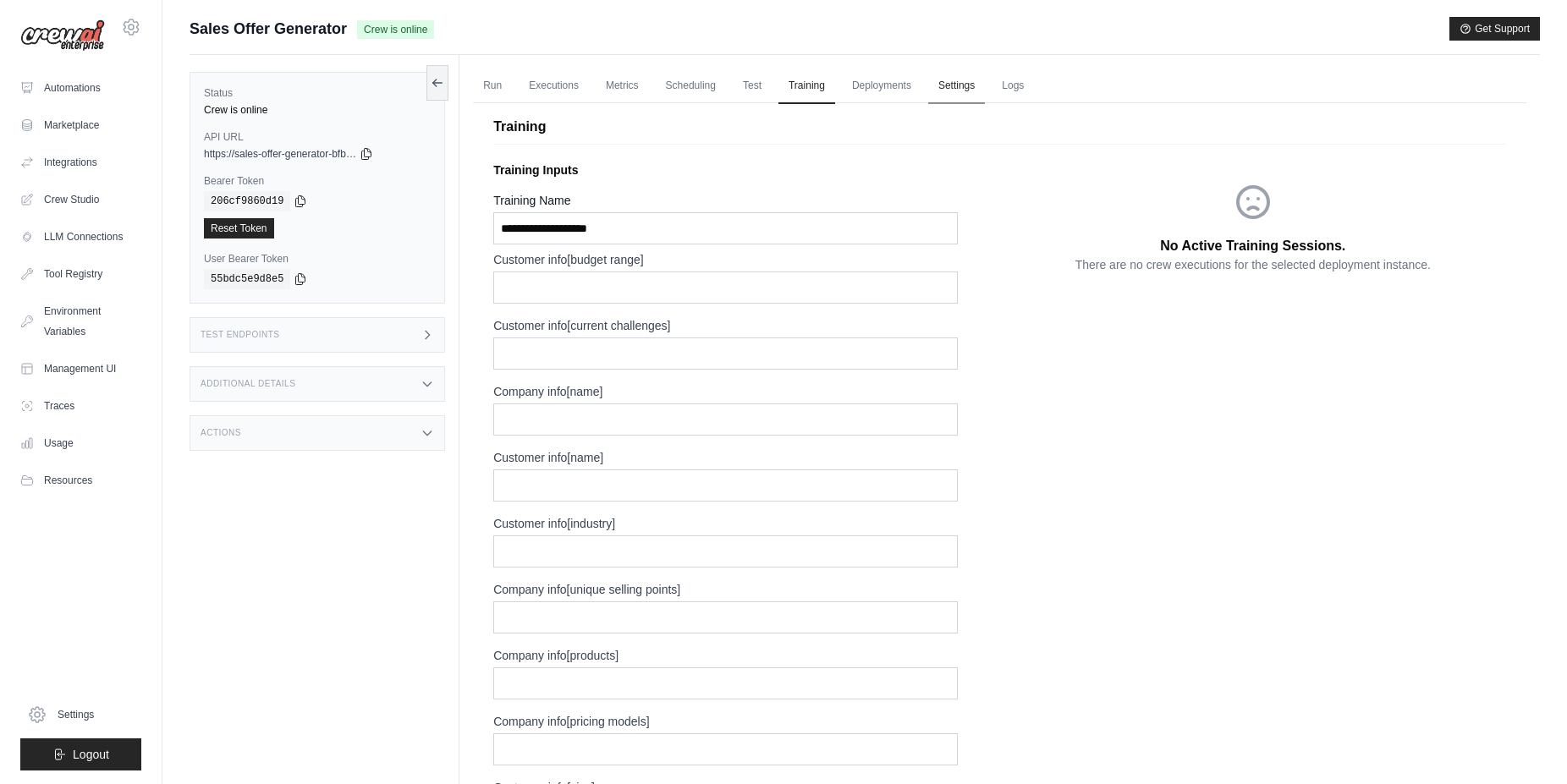 click on "Settings" at bounding box center (956, 86) 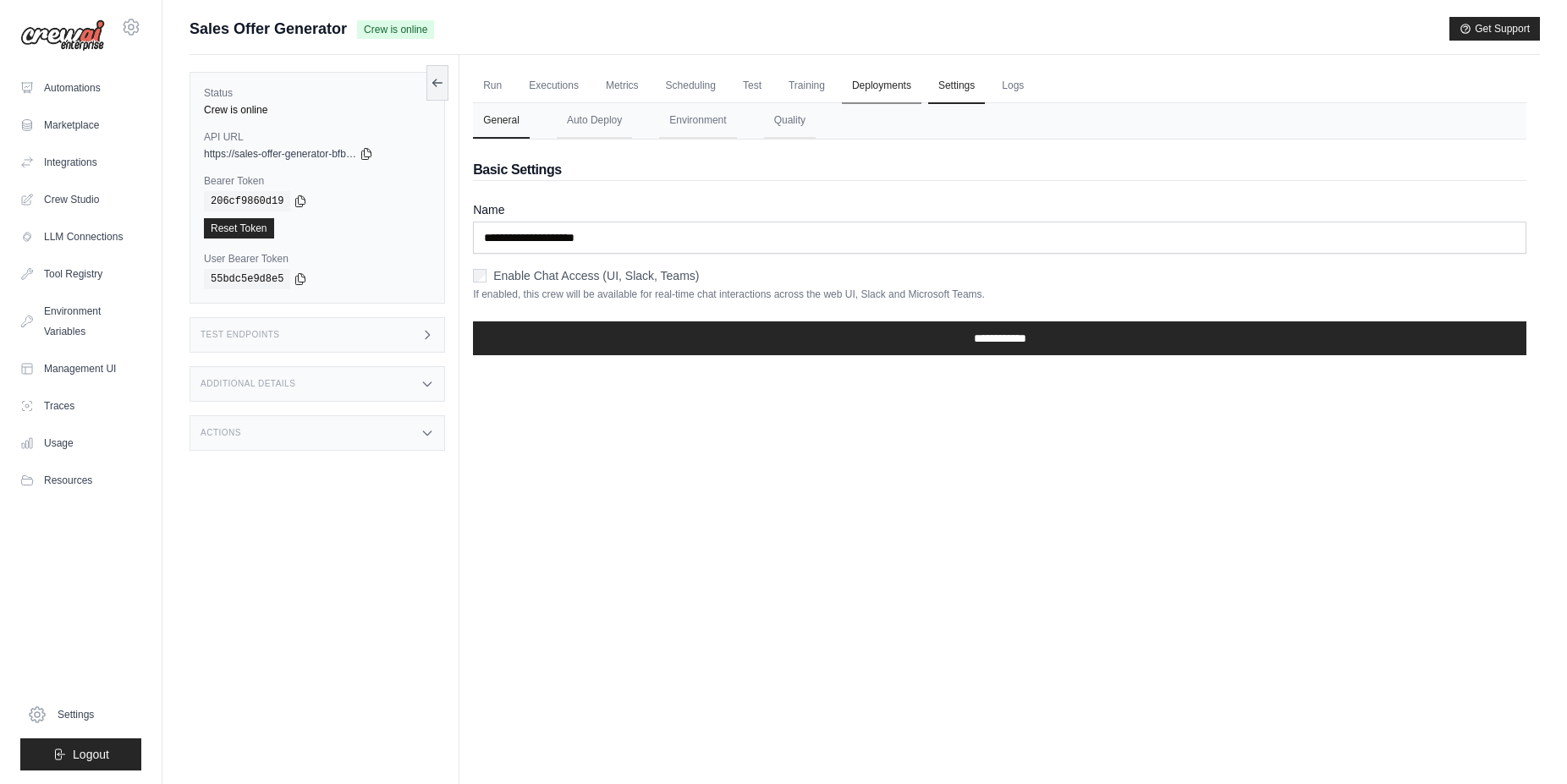 click on "Deployments" at bounding box center [882, 86] 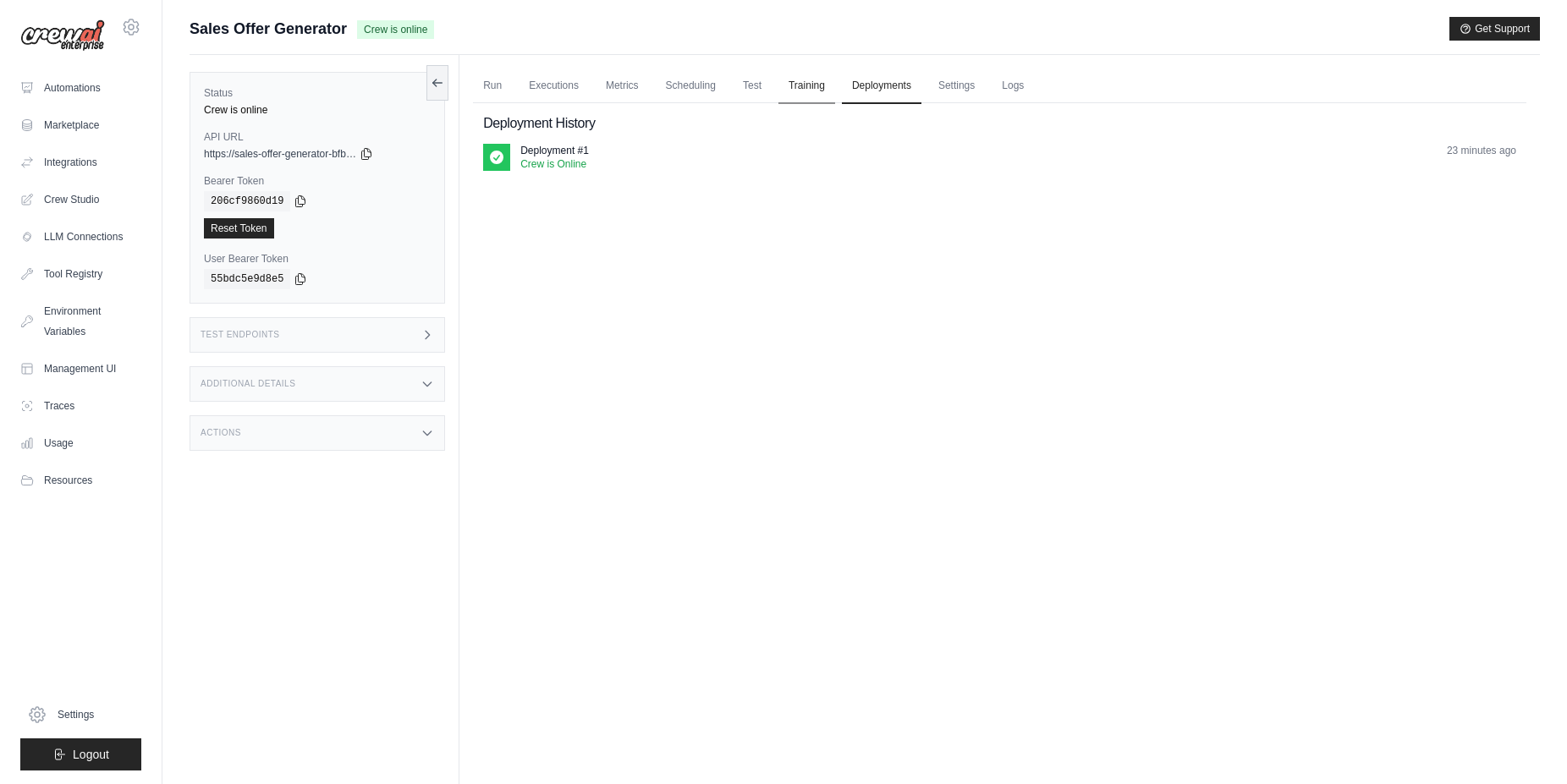 click on "Training" at bounding box center [806, 86] 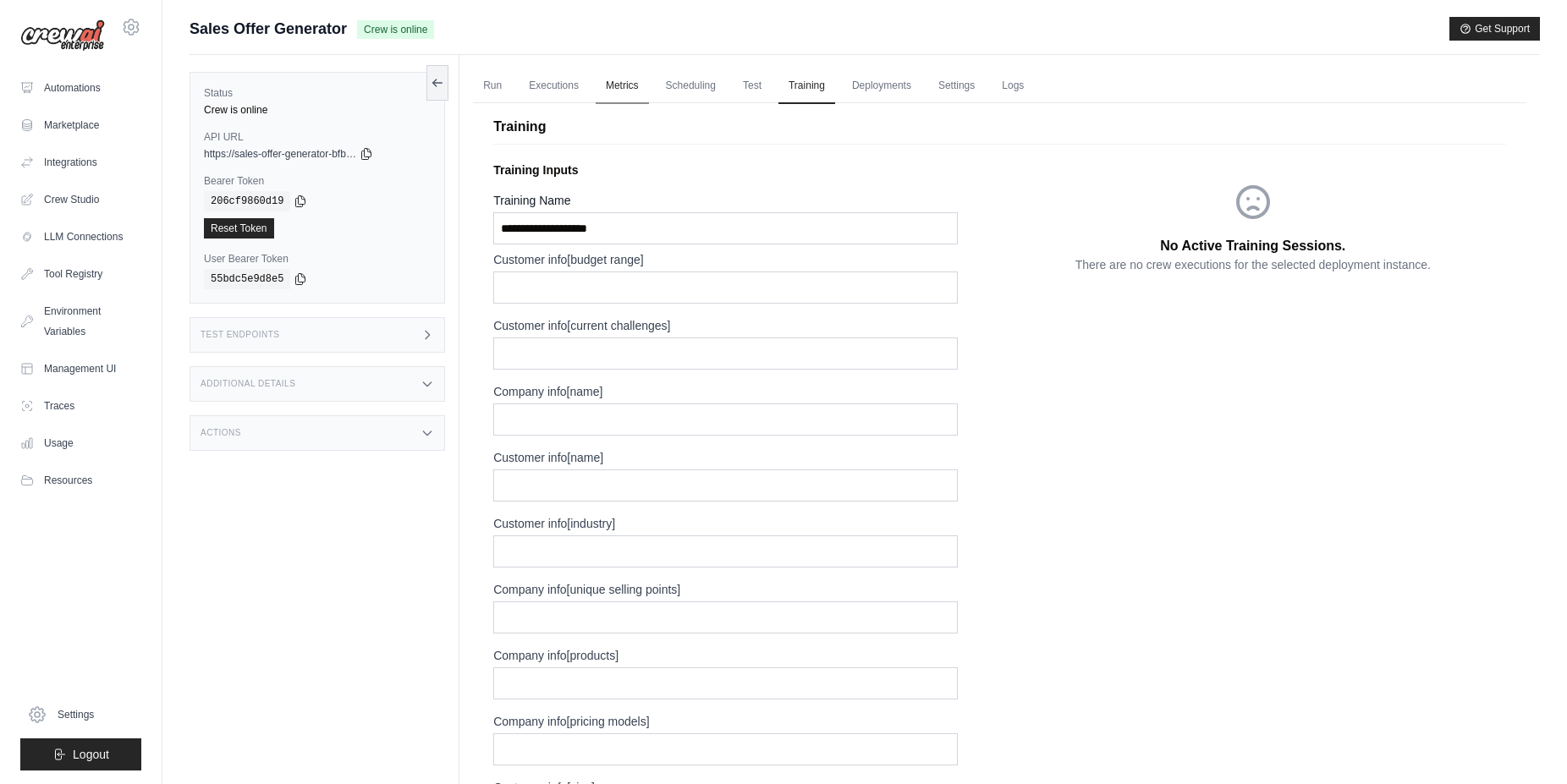 click on "Metrics" at bounding box center (622, 86) 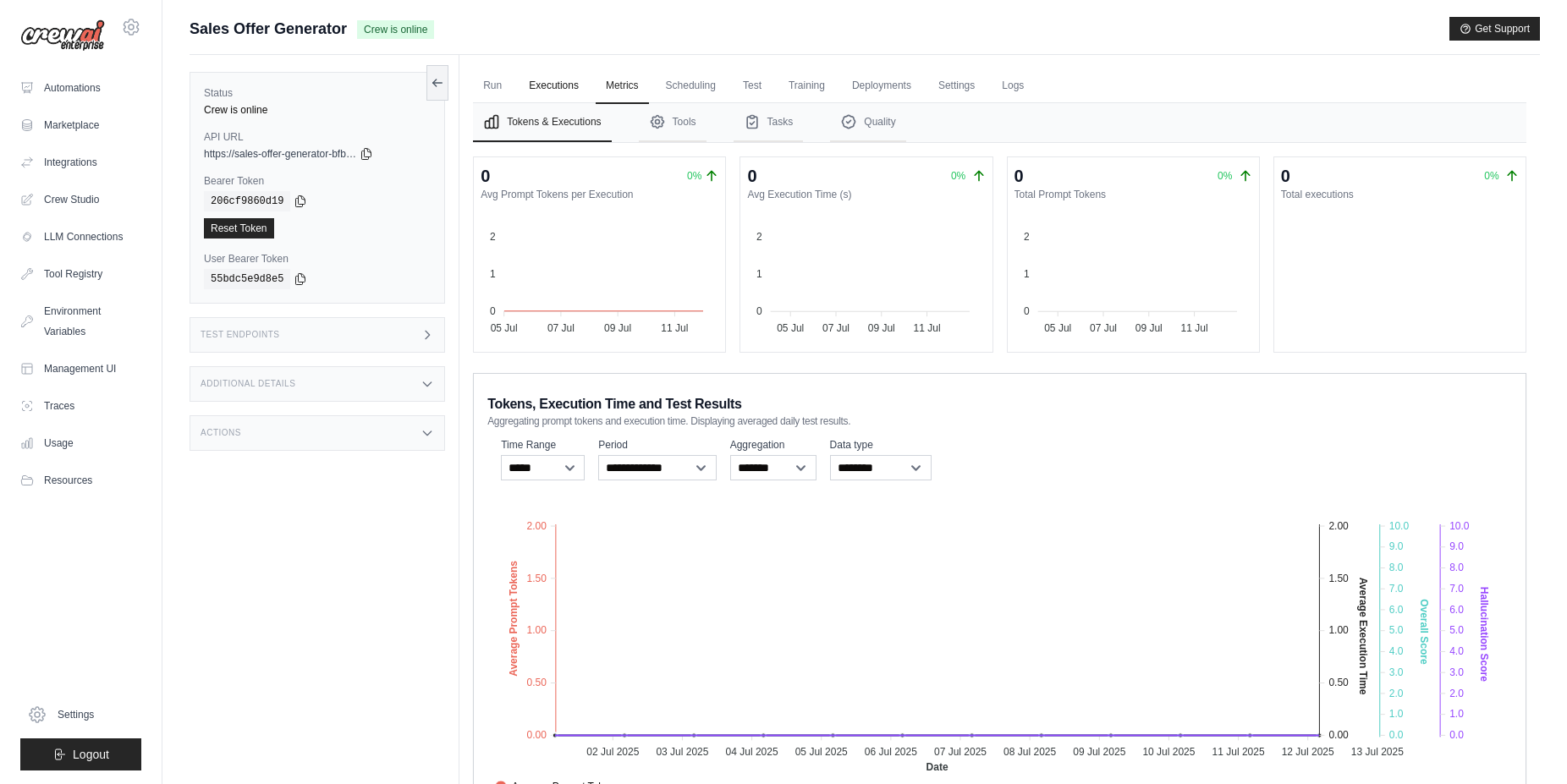 click on "Executions" at bounding box center [553, 86] 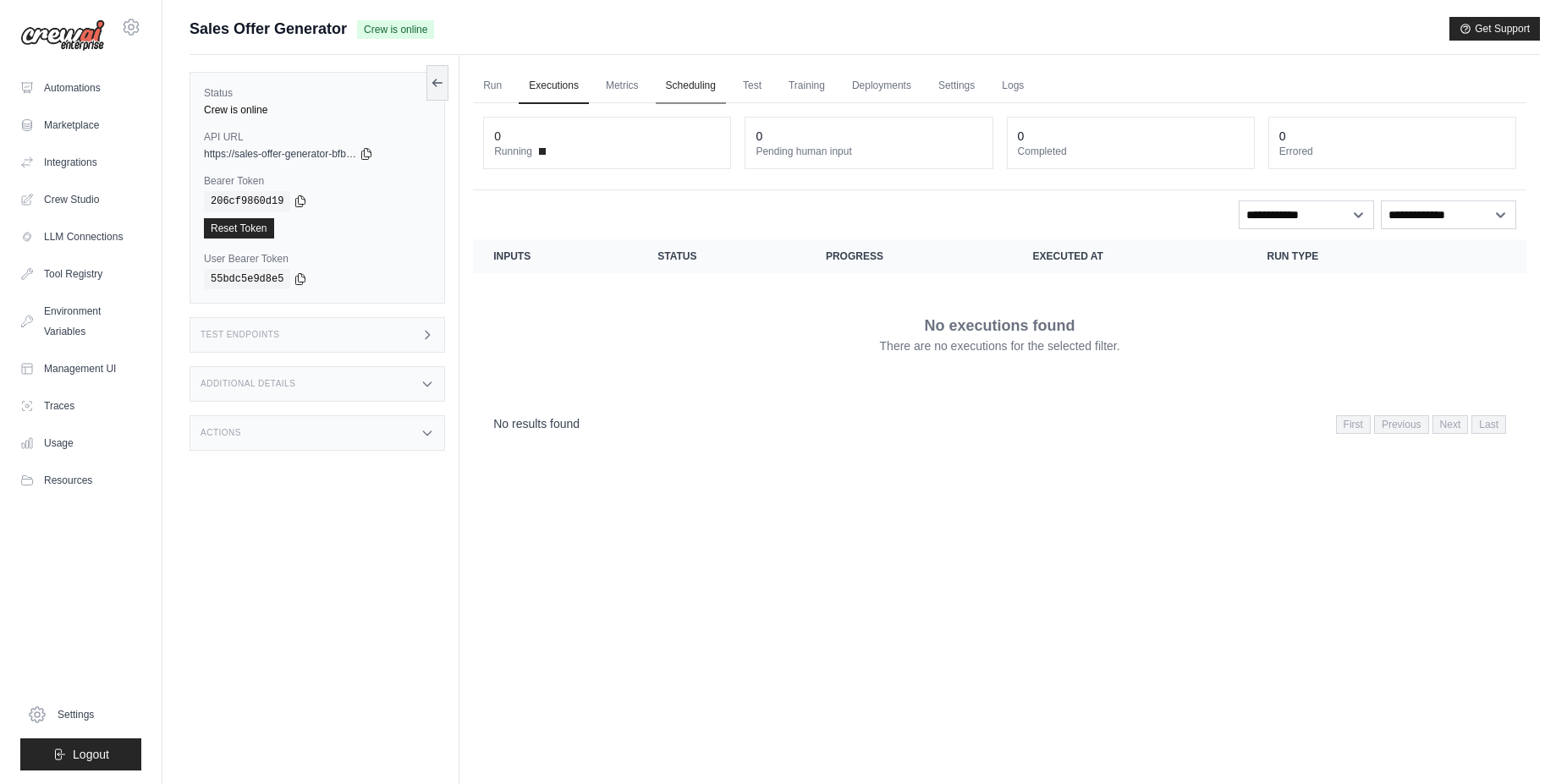 click on "Scheduling" at bounding box center [690, 86] 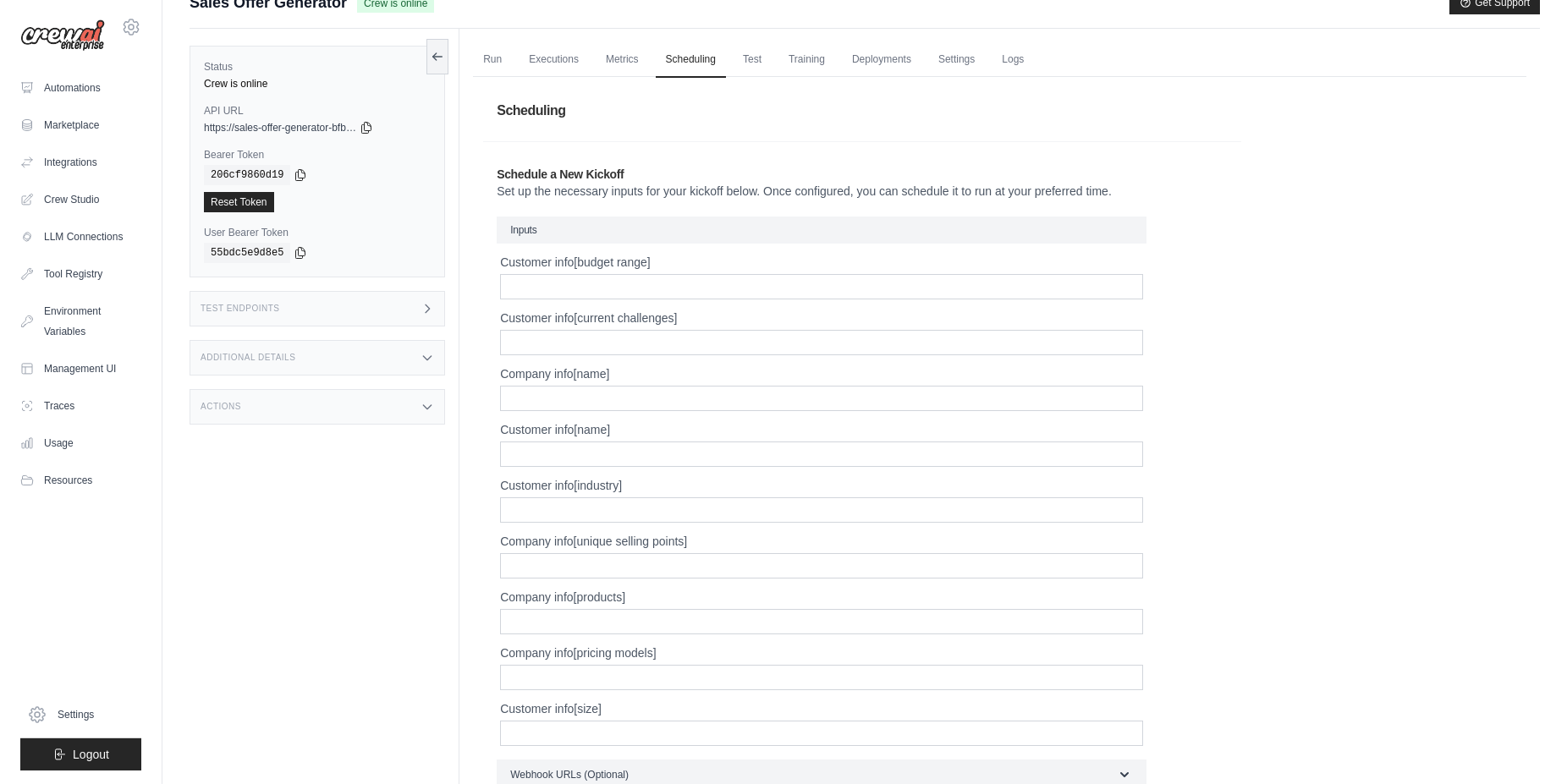 scroll, scrollTop: 0, scrollLeft: 0, axis: both 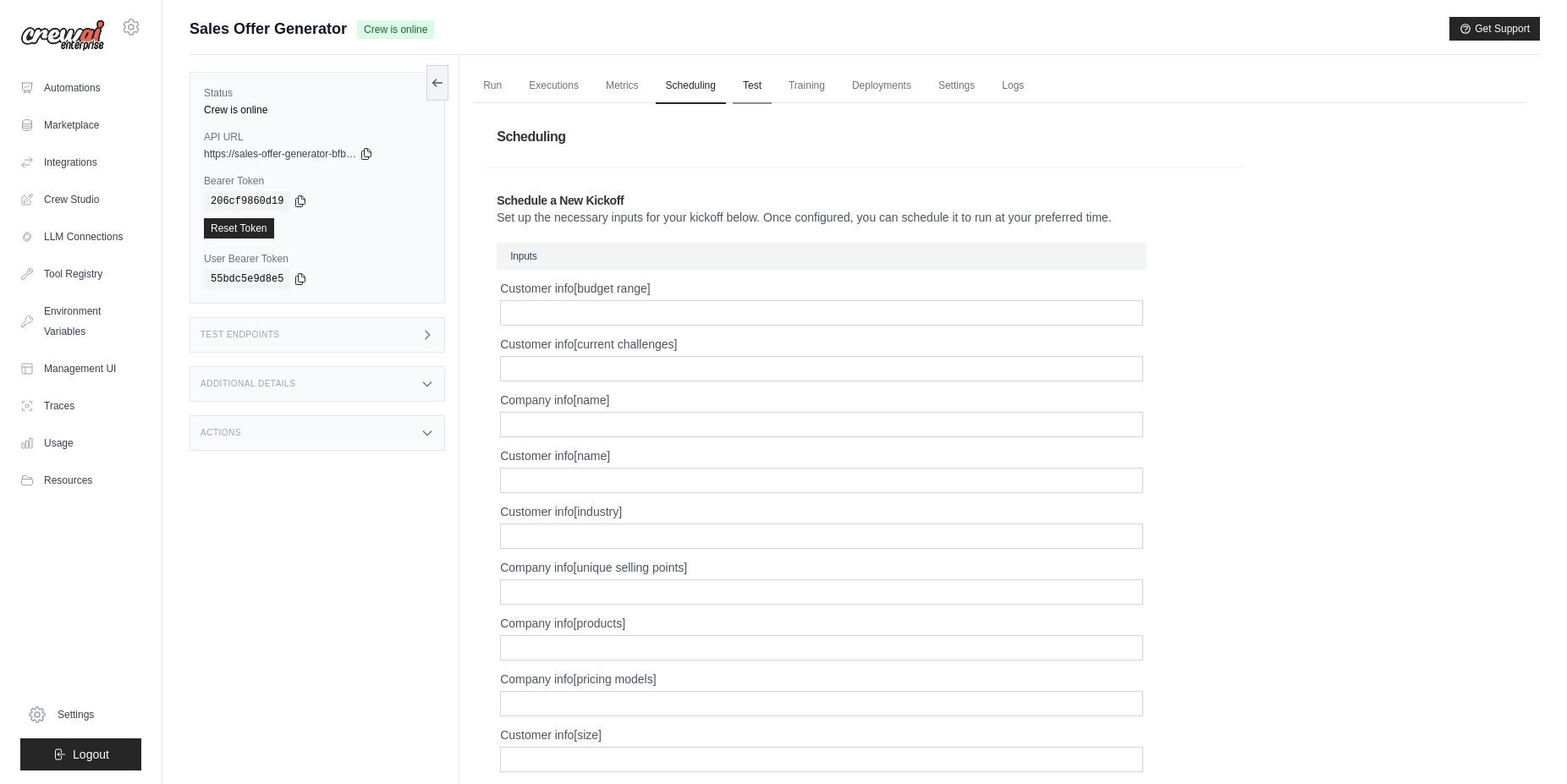 click on "Test" at bounding box center [752, 86] 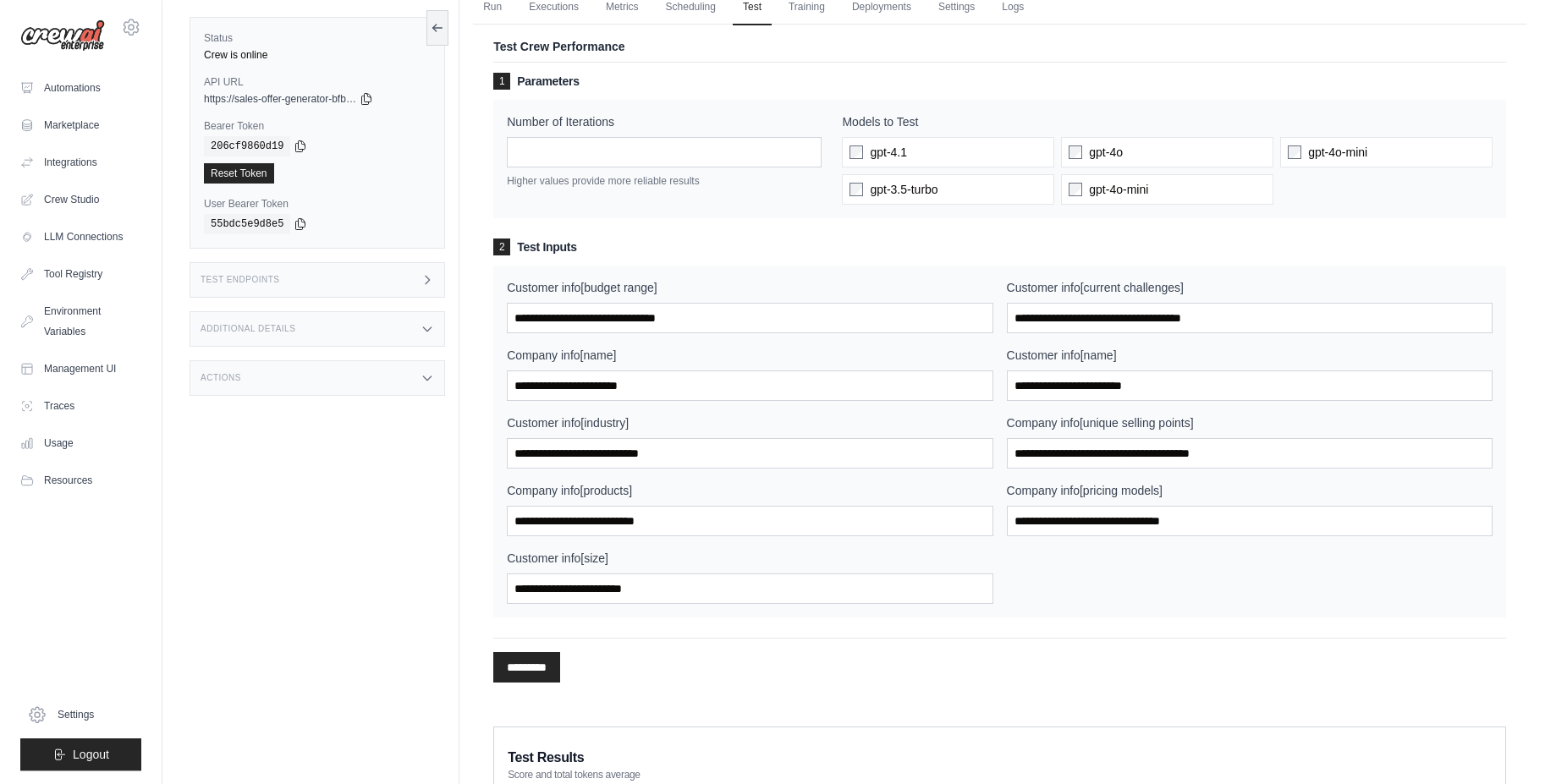 scroll, scrollTop: 0, scrollLeft: 0, axis: both 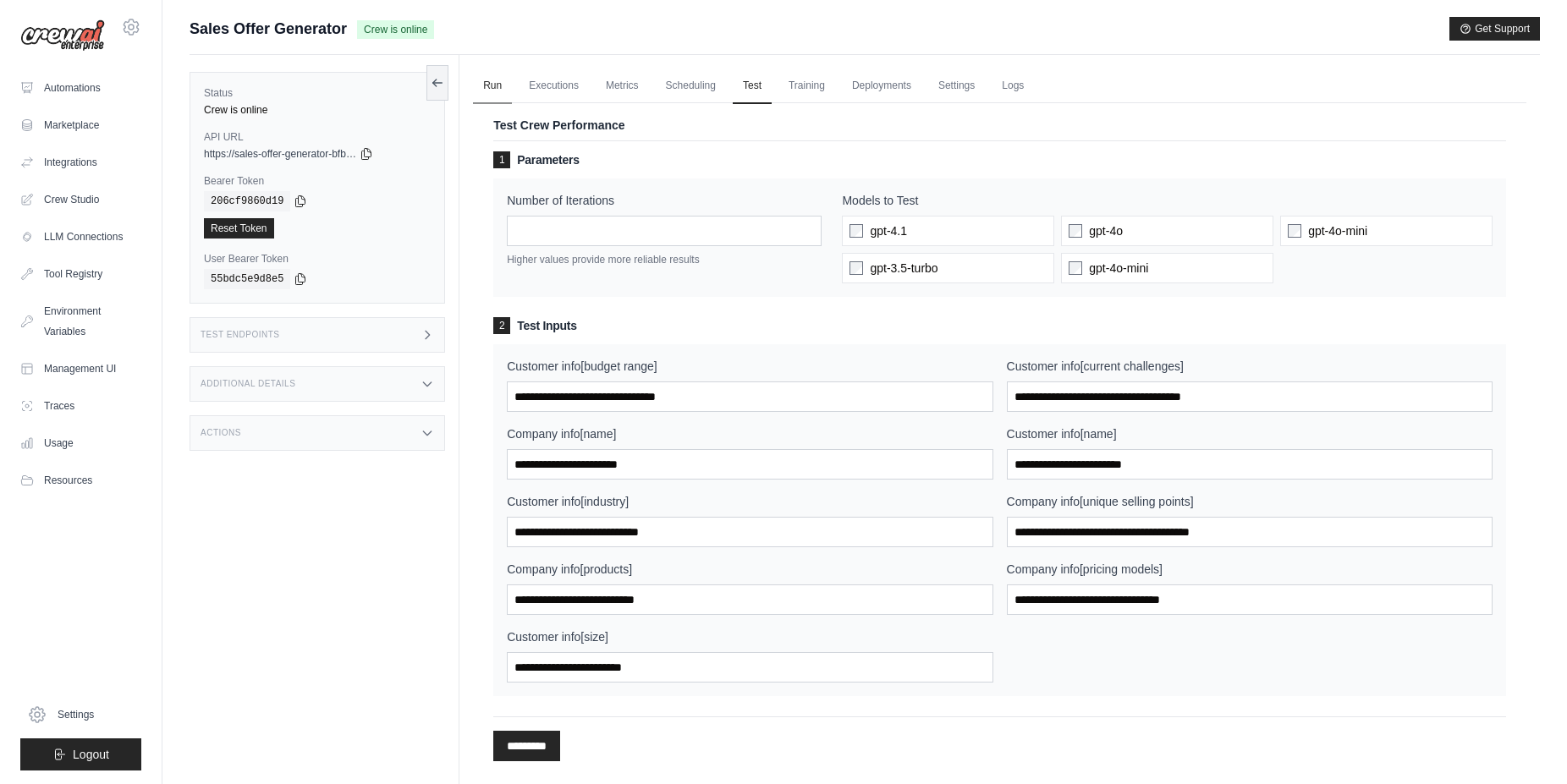click on "Run" at bounding box center (492, 86) 